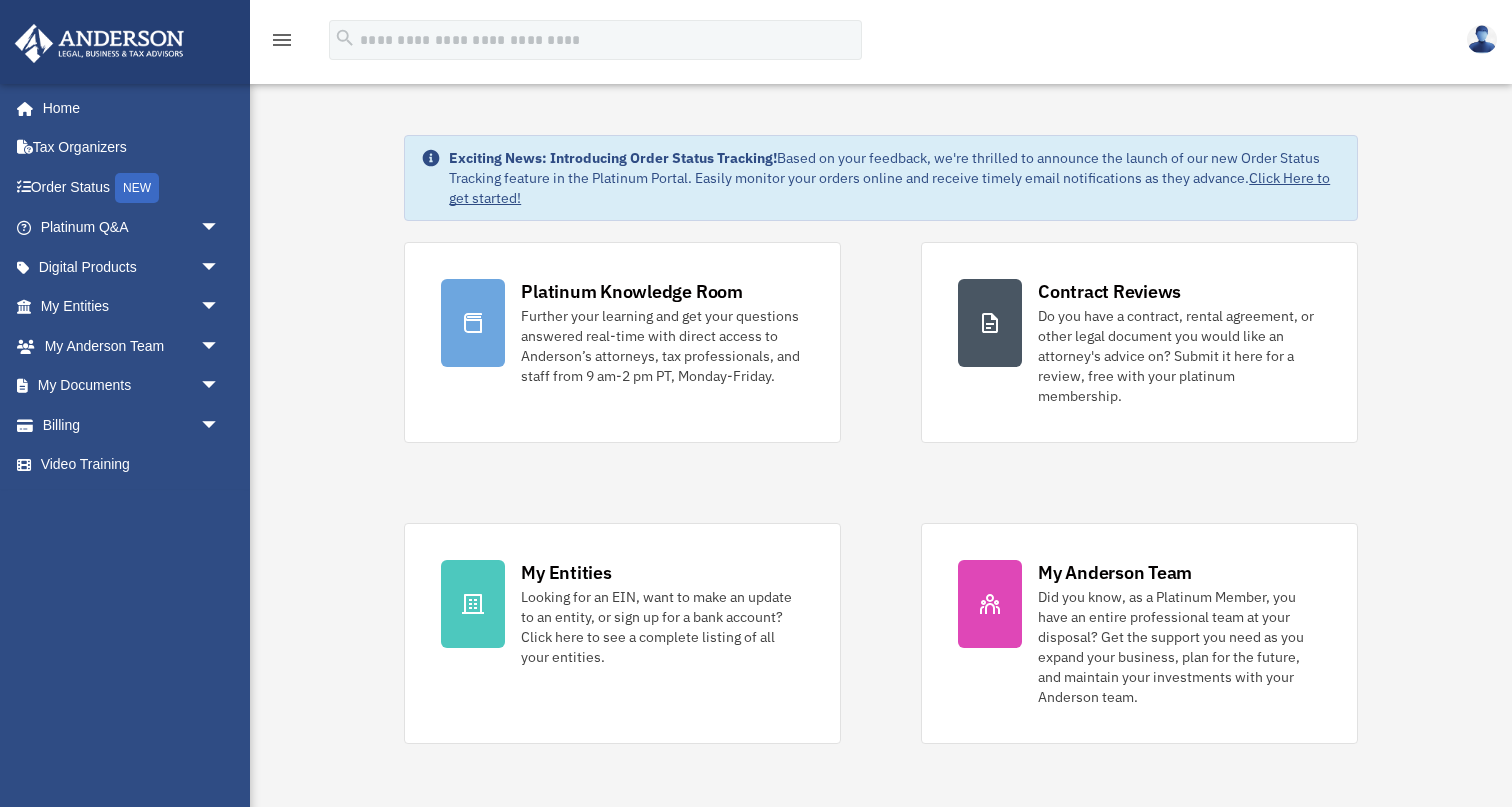 scroll, scrollTop: 0, scrollLeft: 0, axis: both 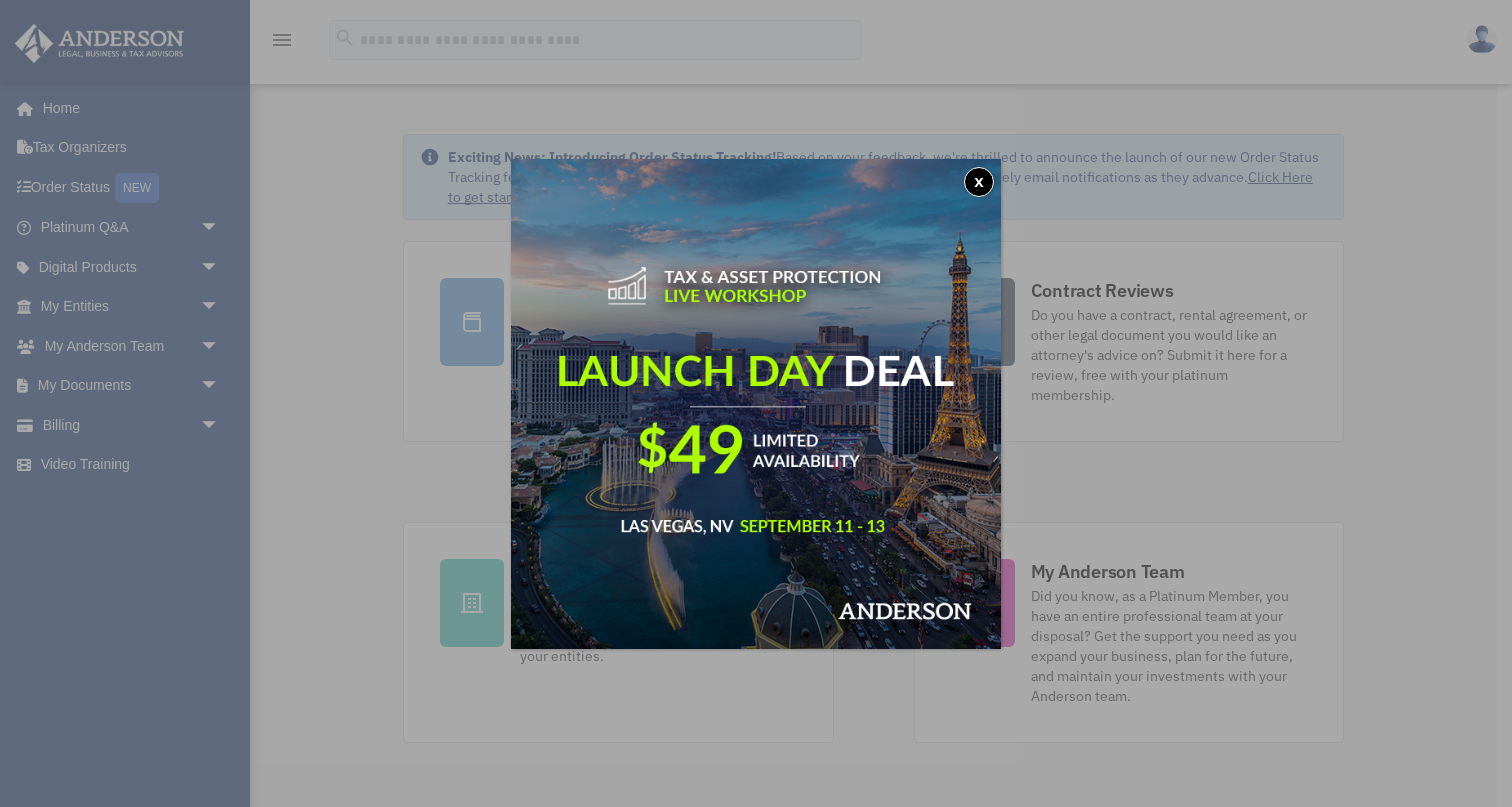 click on "x" at bounding box center [979, 182] 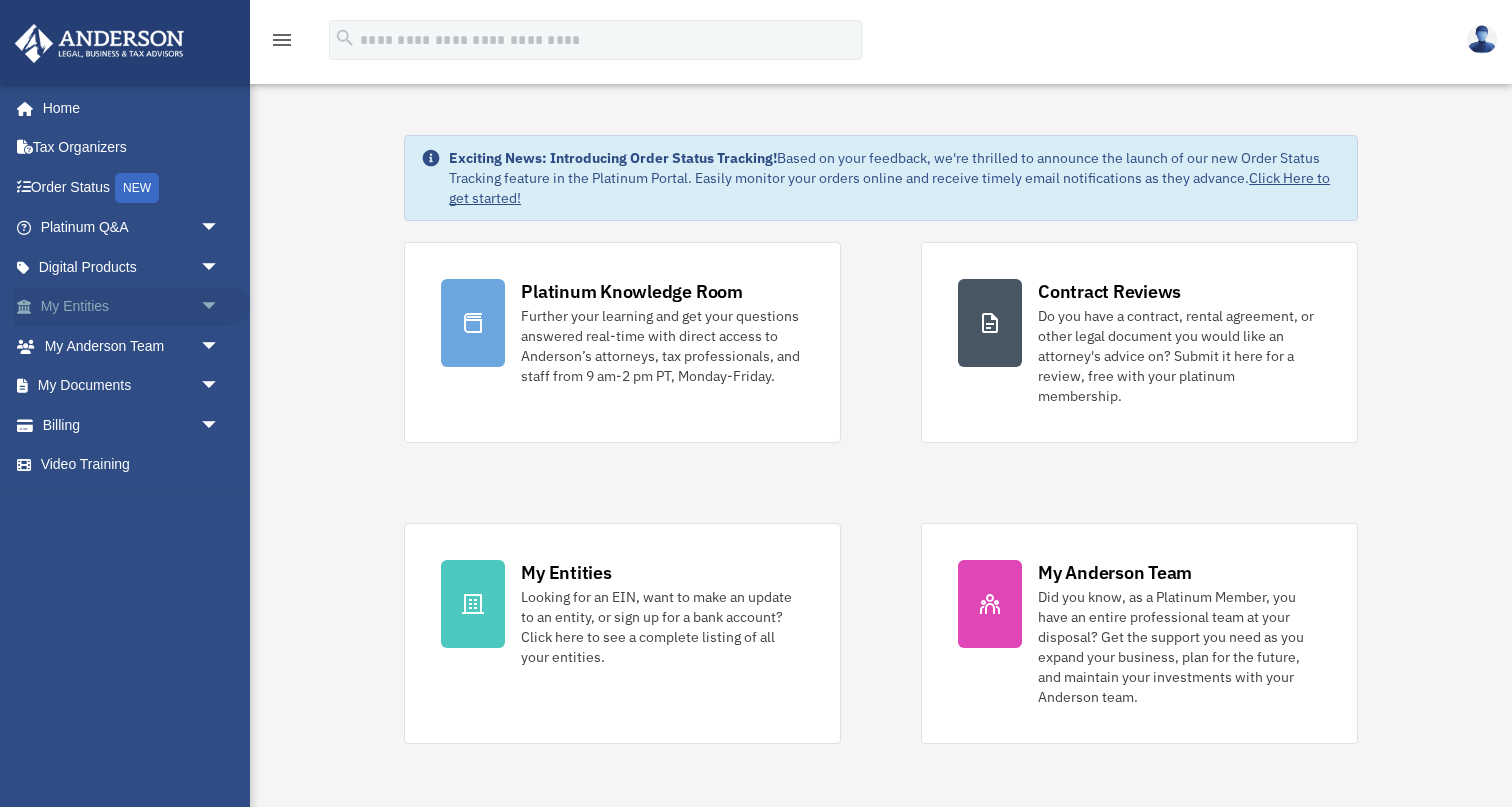 click on "My Entities arrow_drop_down" at bounding box center [132, 307] 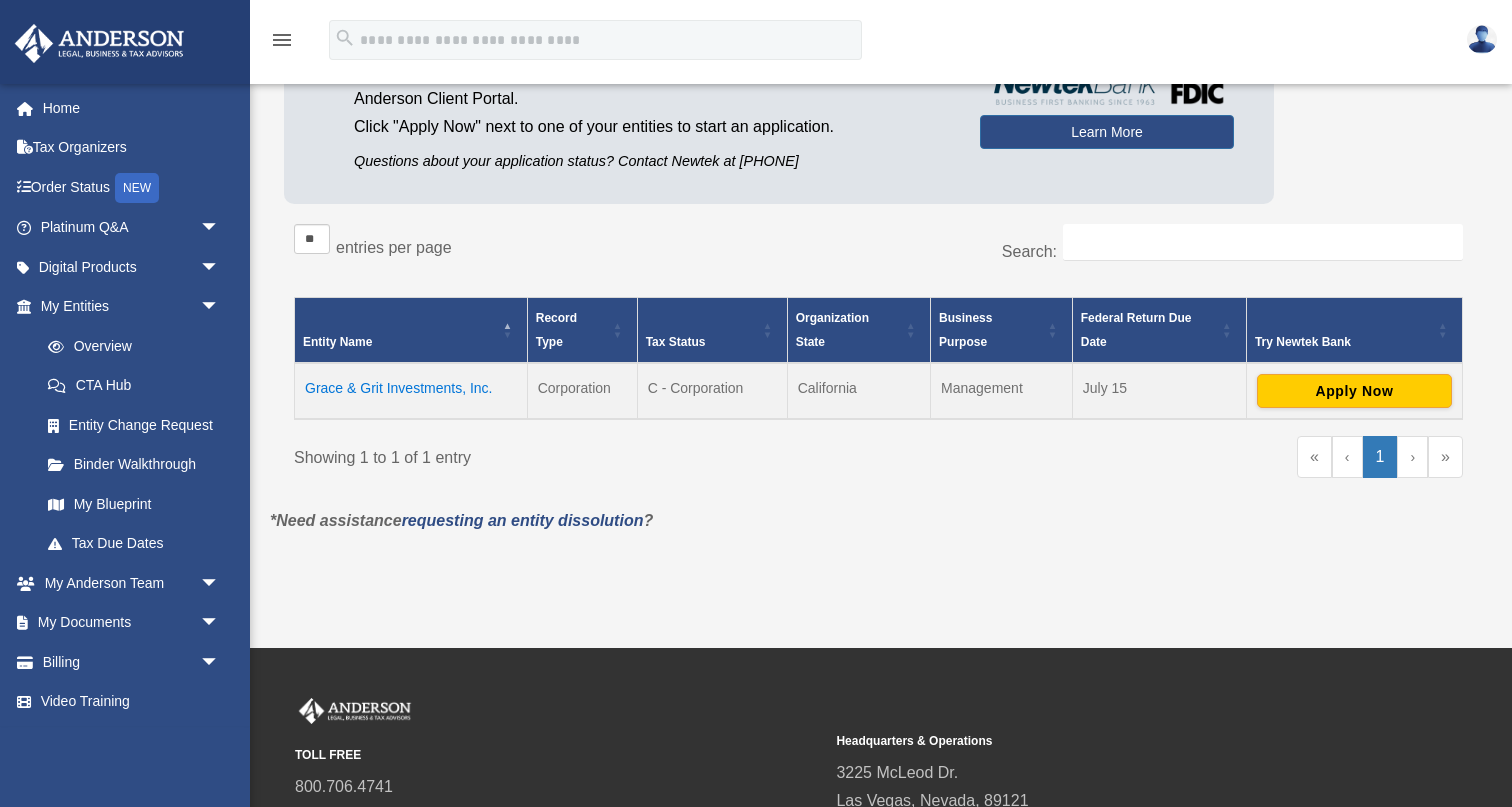 scroll, scrollTop: 205, scrollLeft: 0, axis: vertical 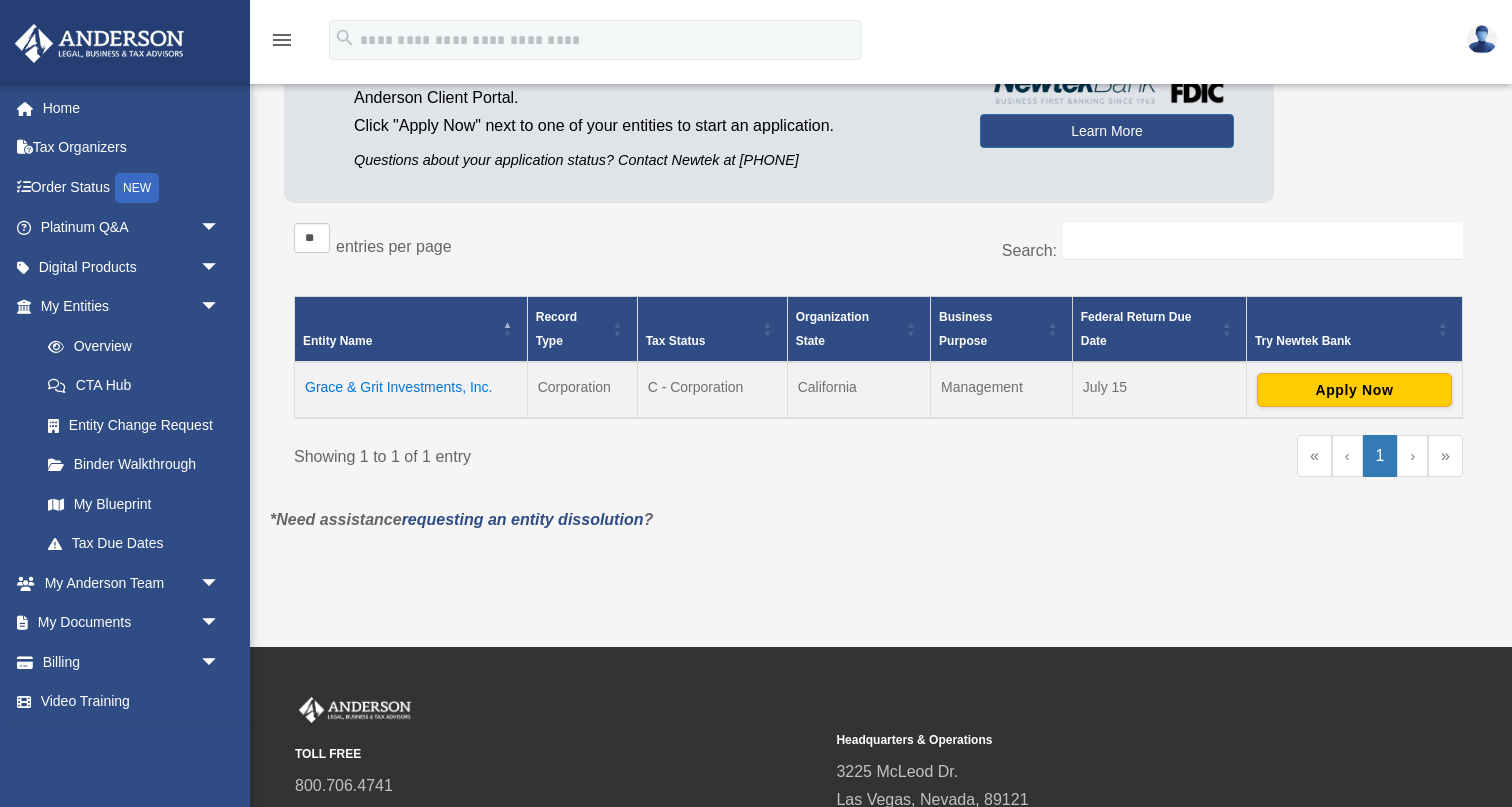 click on "Federal Return Due Date" at bounding box center [1136, 329] 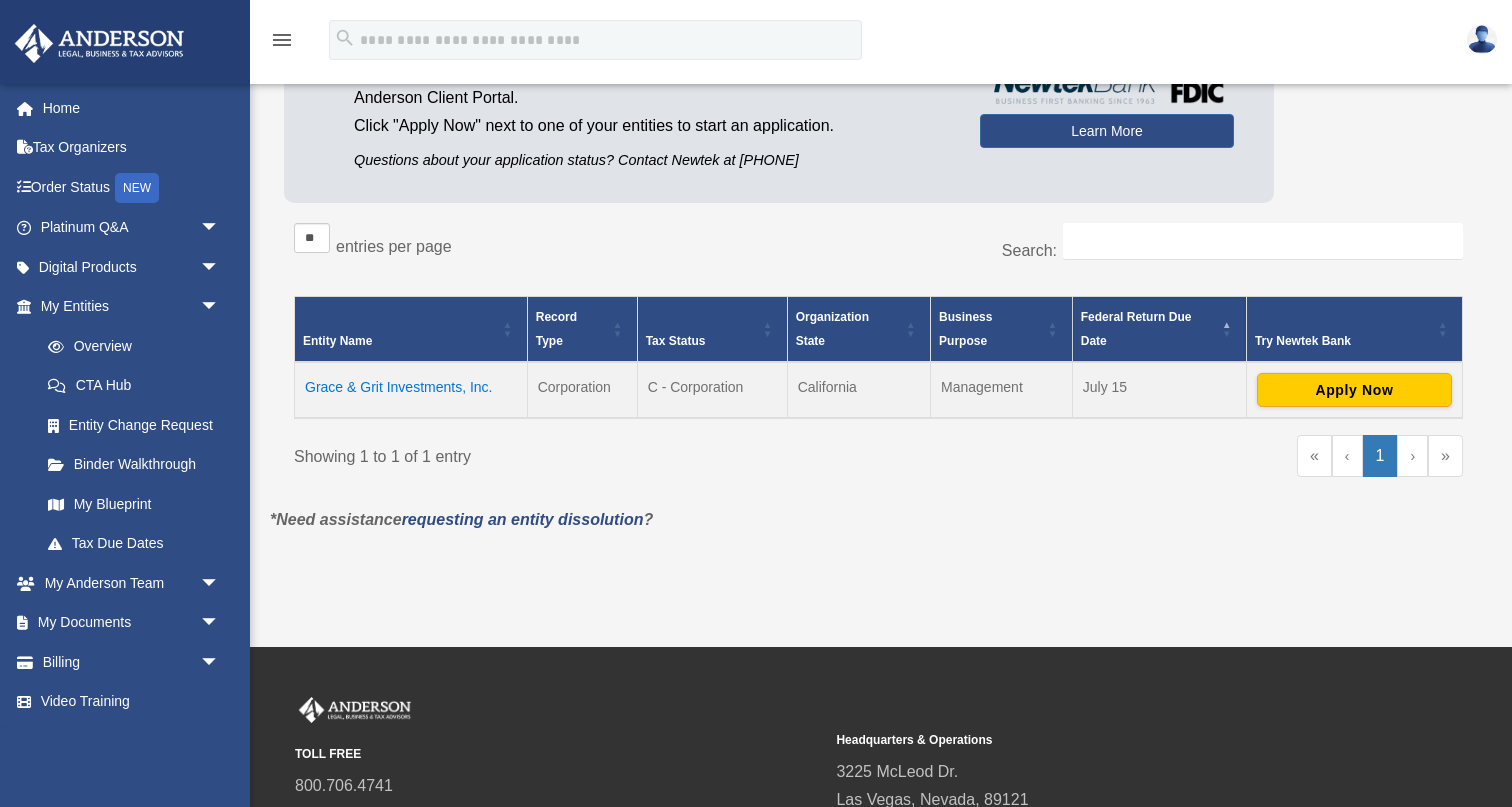 click on "Federal Return Due Date" at bounding box center [1136, 329] 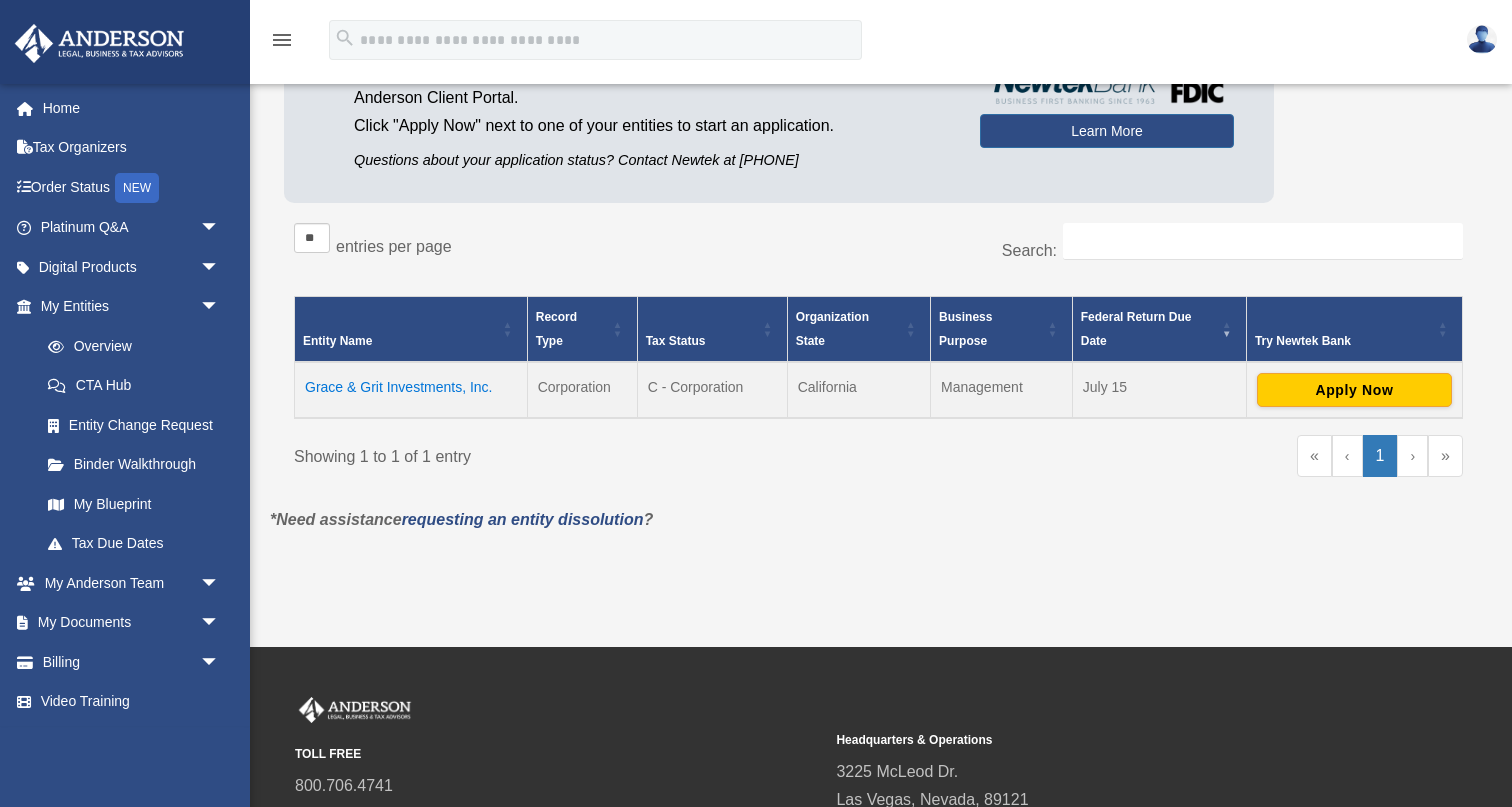 click on "July 15" at bounding box center (1159, 390) 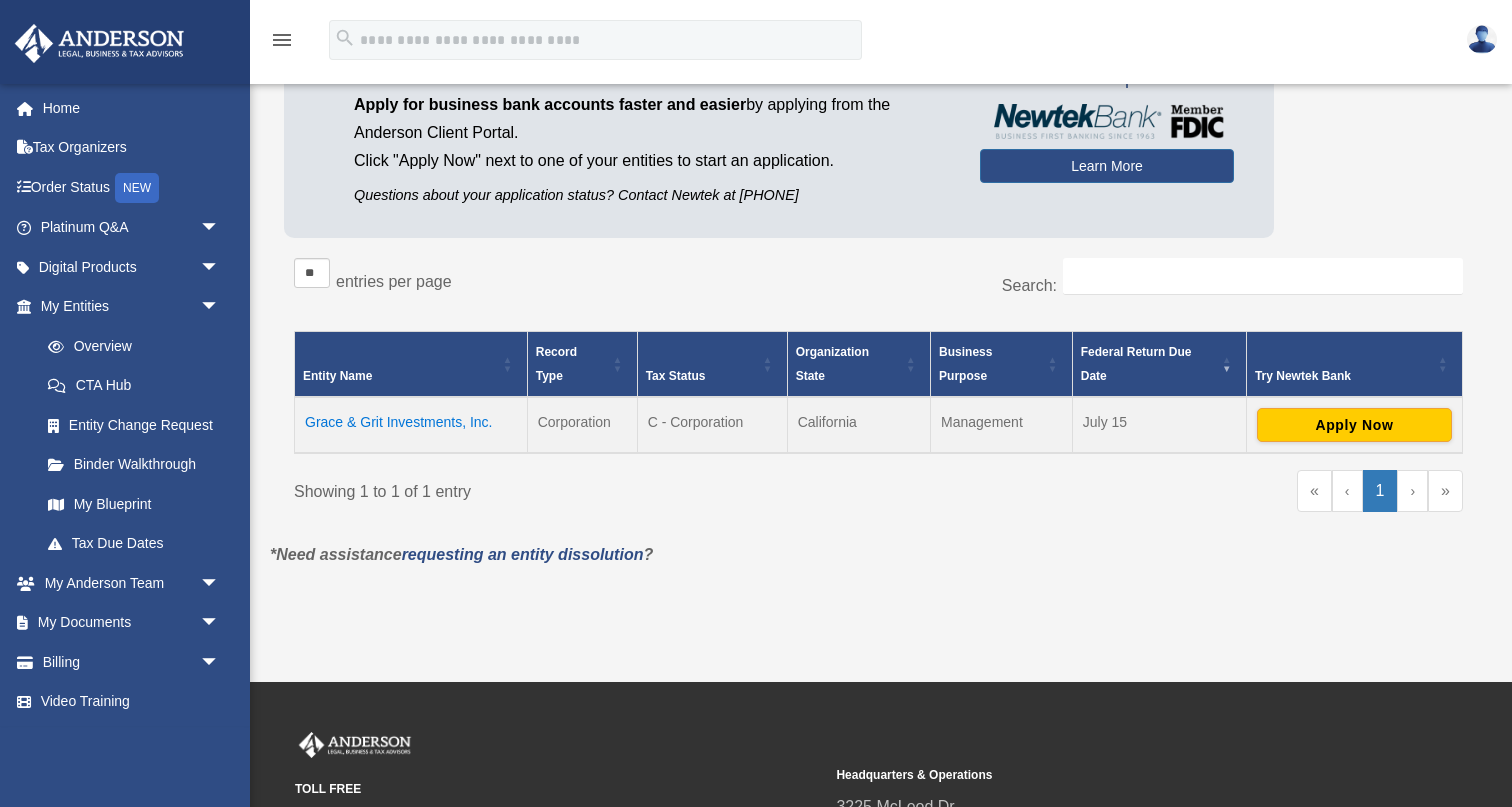 scroll, scrollTop: 174, scrollLeft: 0, axis: vertical 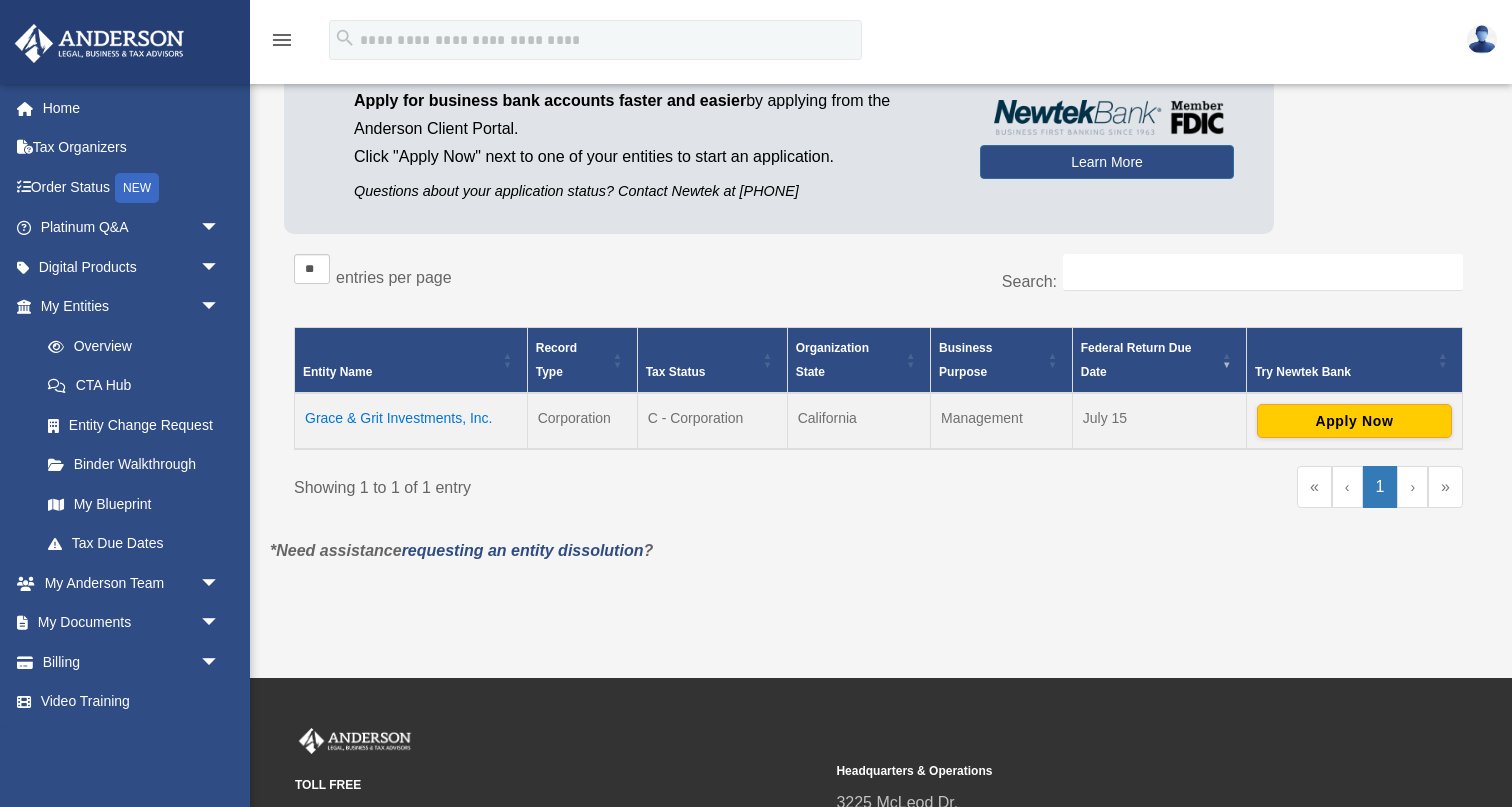 click on "July 15" at bounding box center (1159, 421) 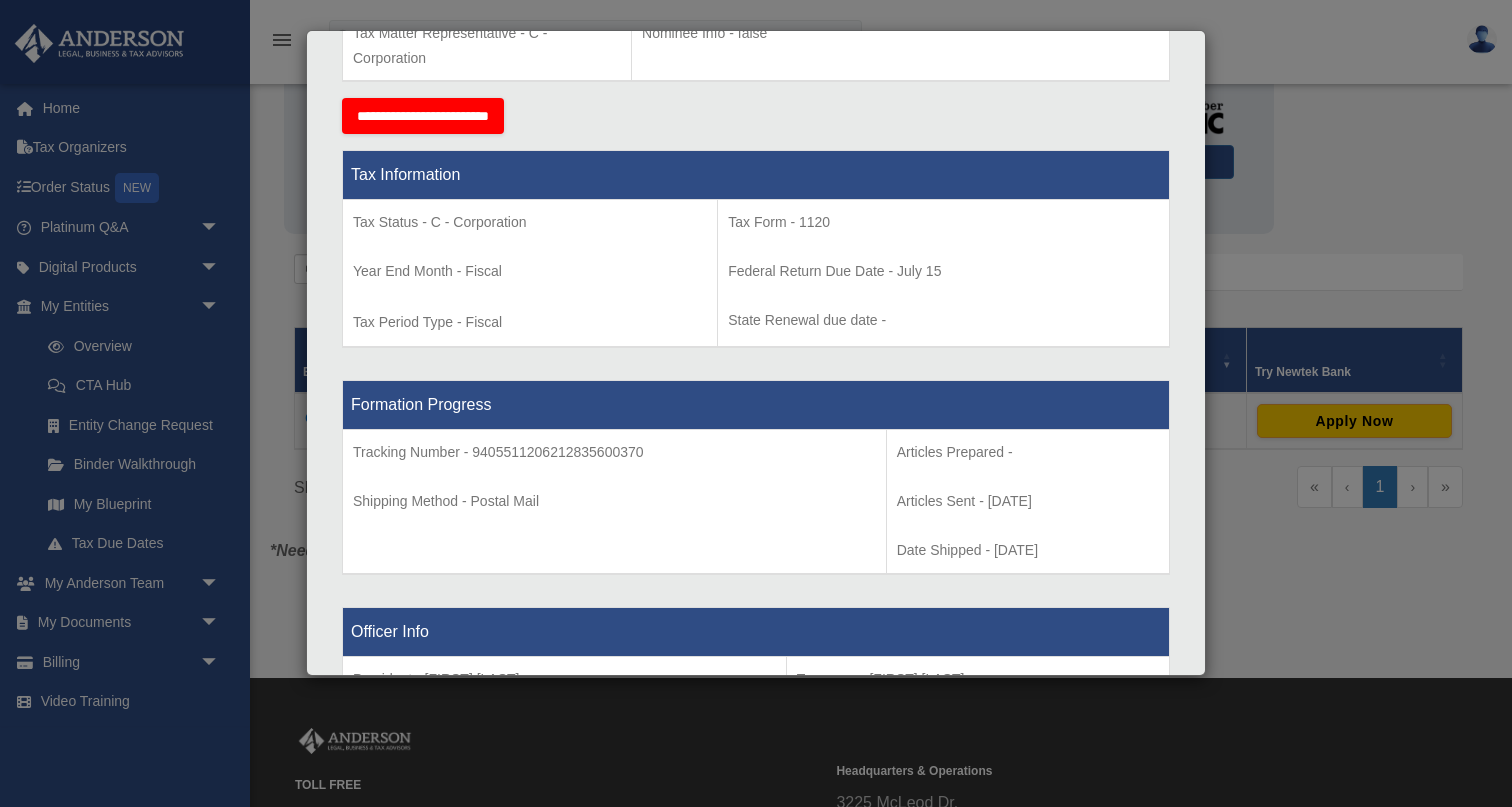 scroll, scrollTop: 771, scrollLeft: 0, axis: vertical 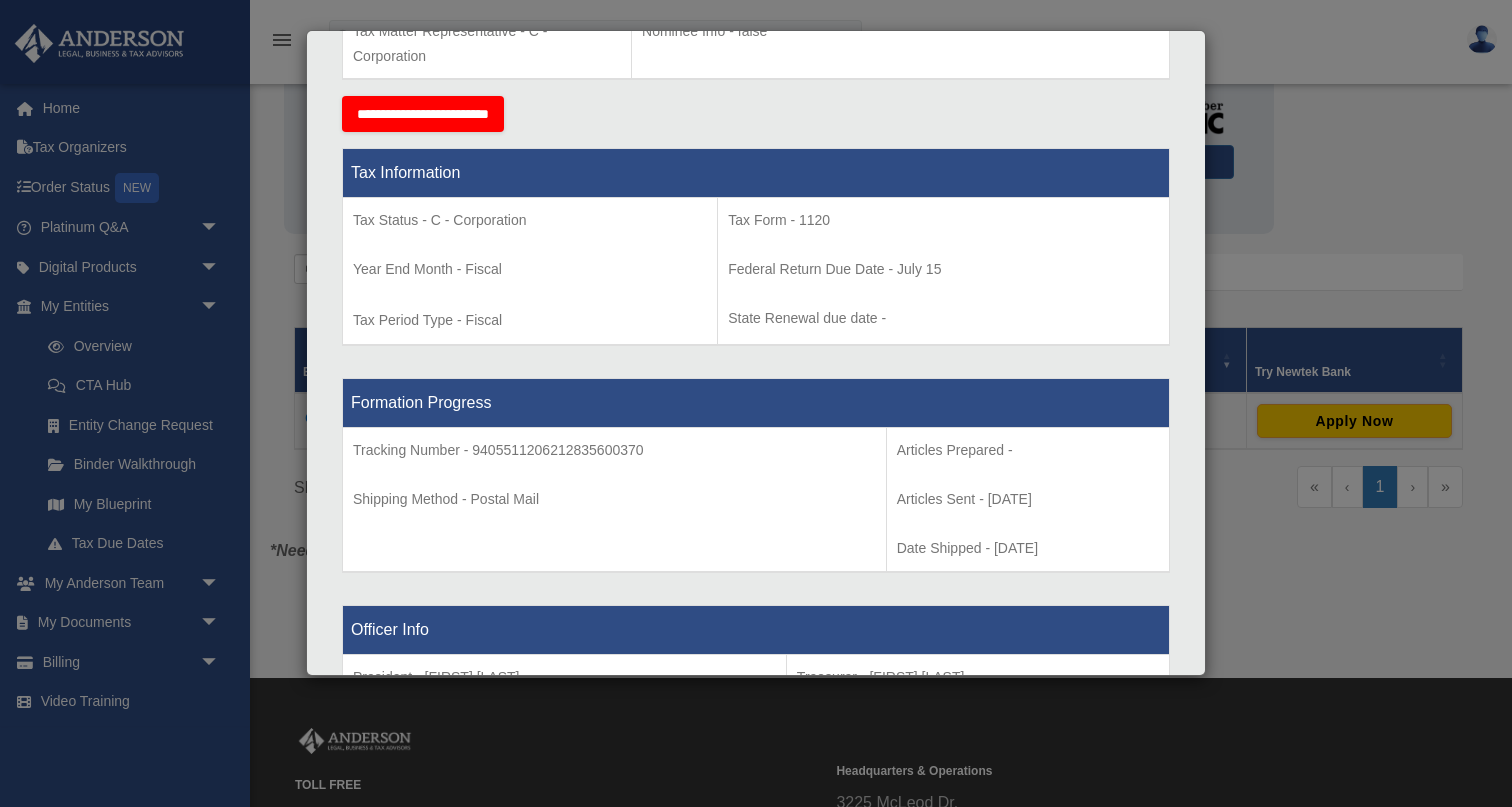 click on "Federal Return Due Date - July 15" at bounding box center (943, 269) 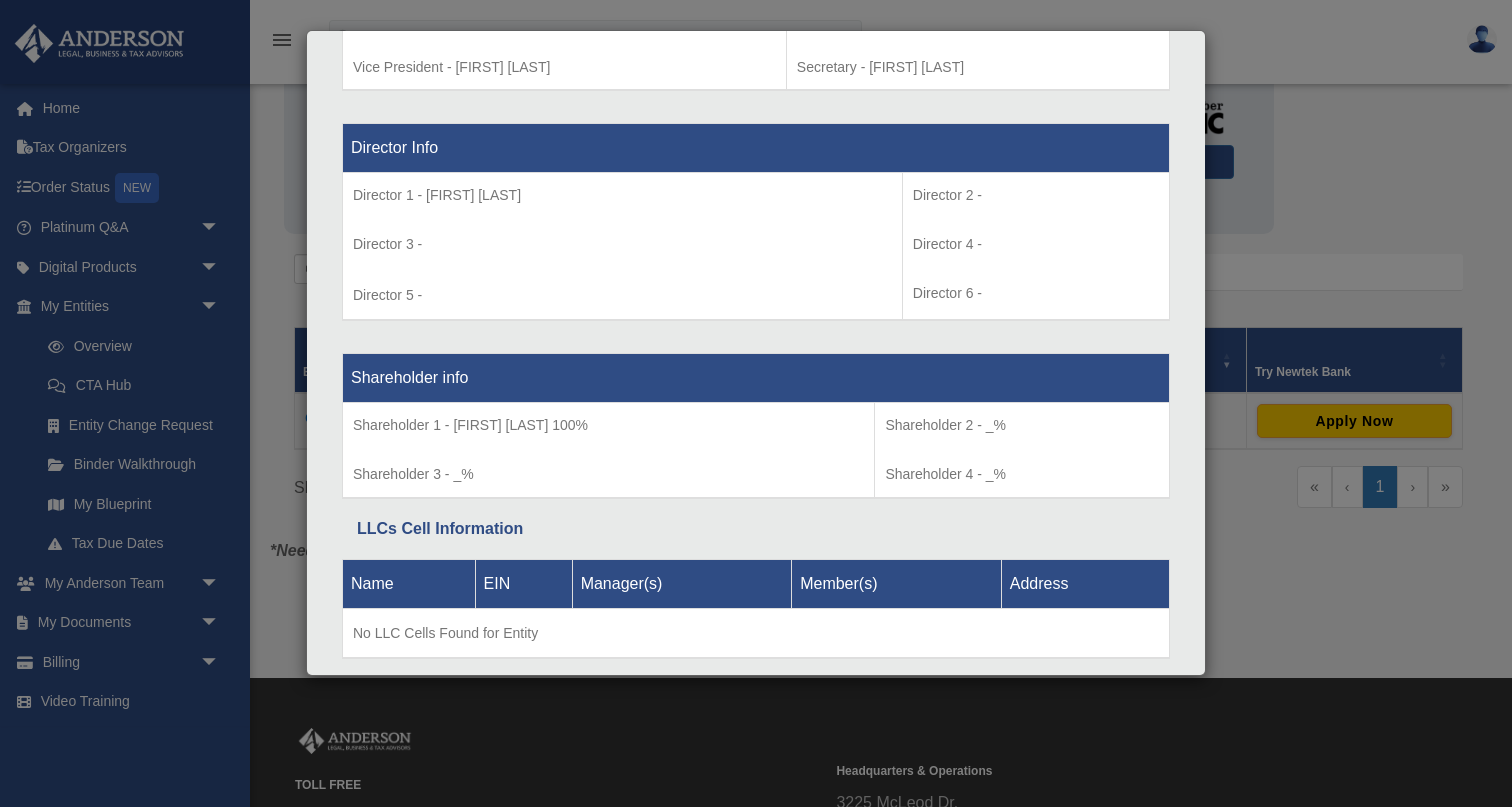 scroll, scrollTop: 1465, scrollLeft: 0, axis: vertical 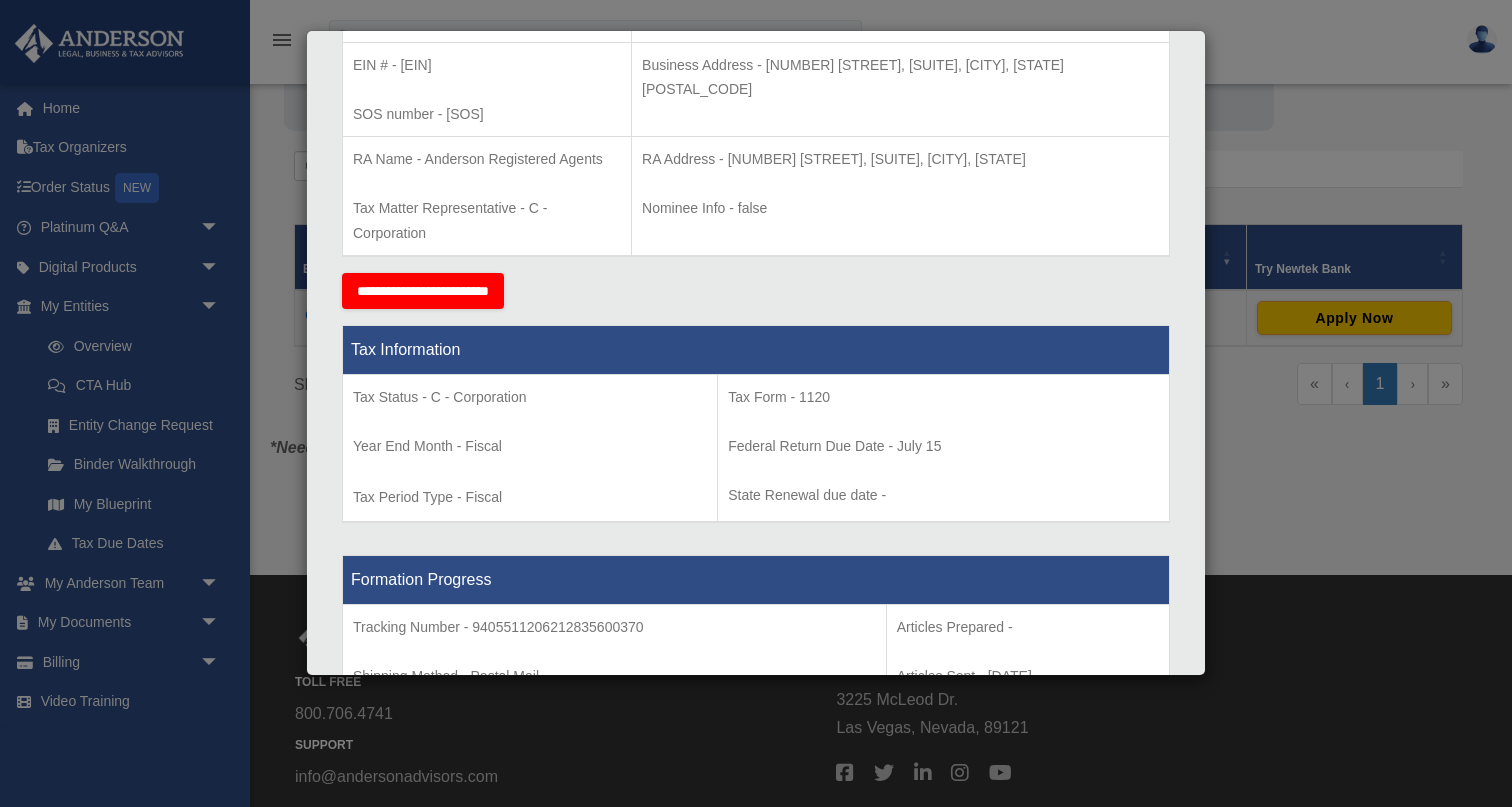 click on "Federal Return Due Date - July 15" at bounding box center (943, 446) 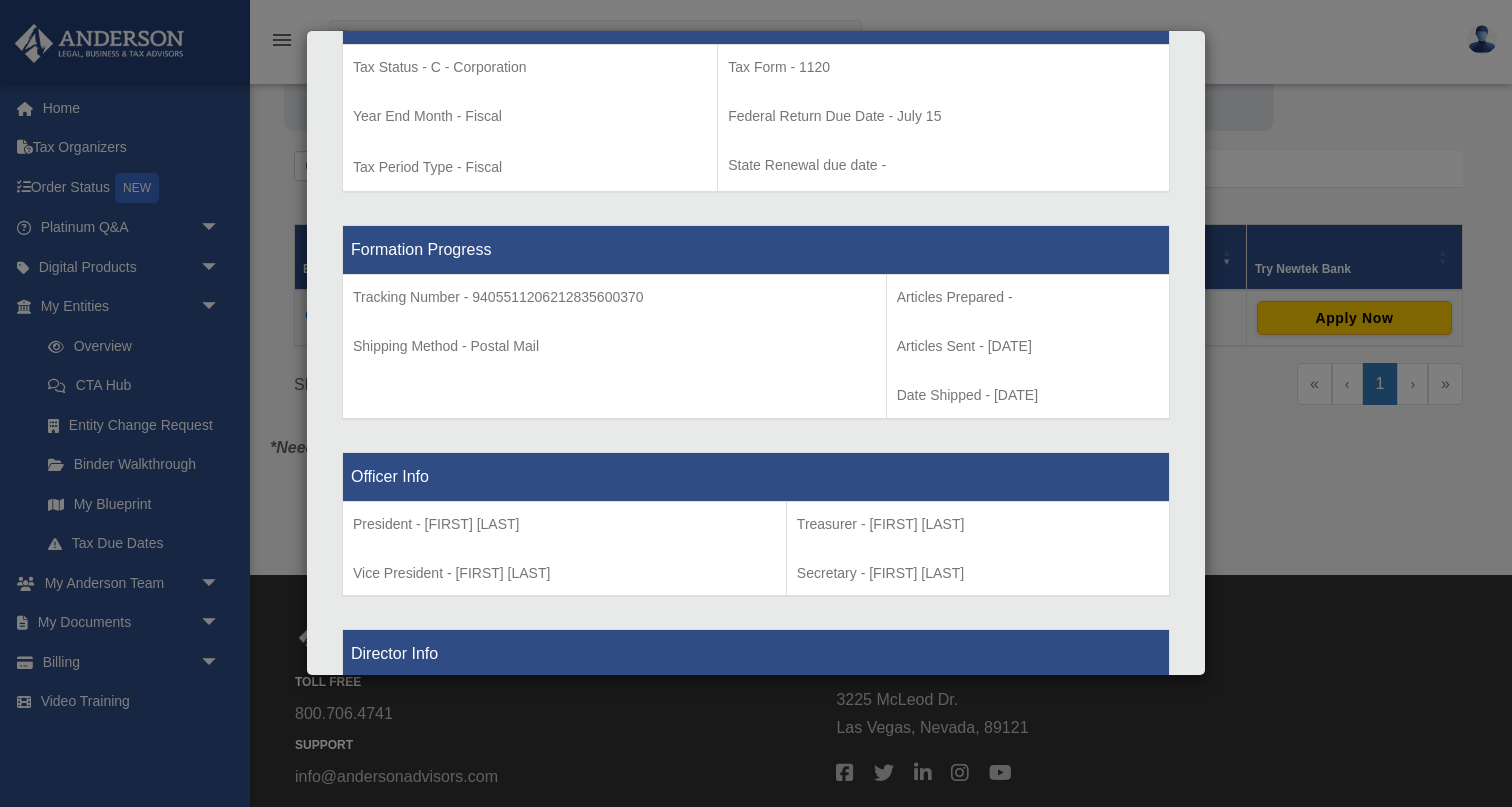 scroll, scrollTop: 934, scrollLeft: 0, axis: vertical 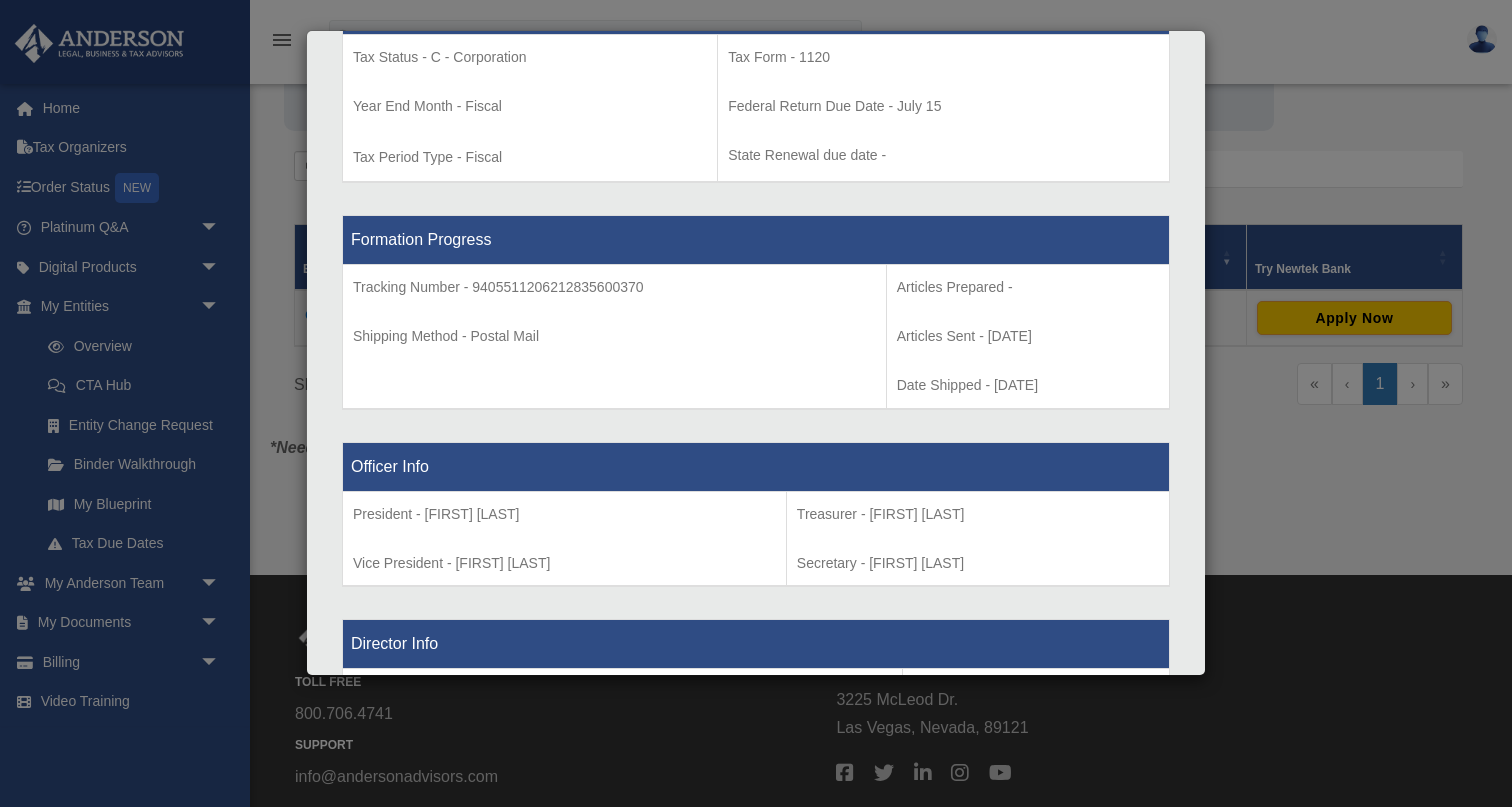 click on "Details
×
Articles Sent
Organizational Date" at bounding box center [756, 403] 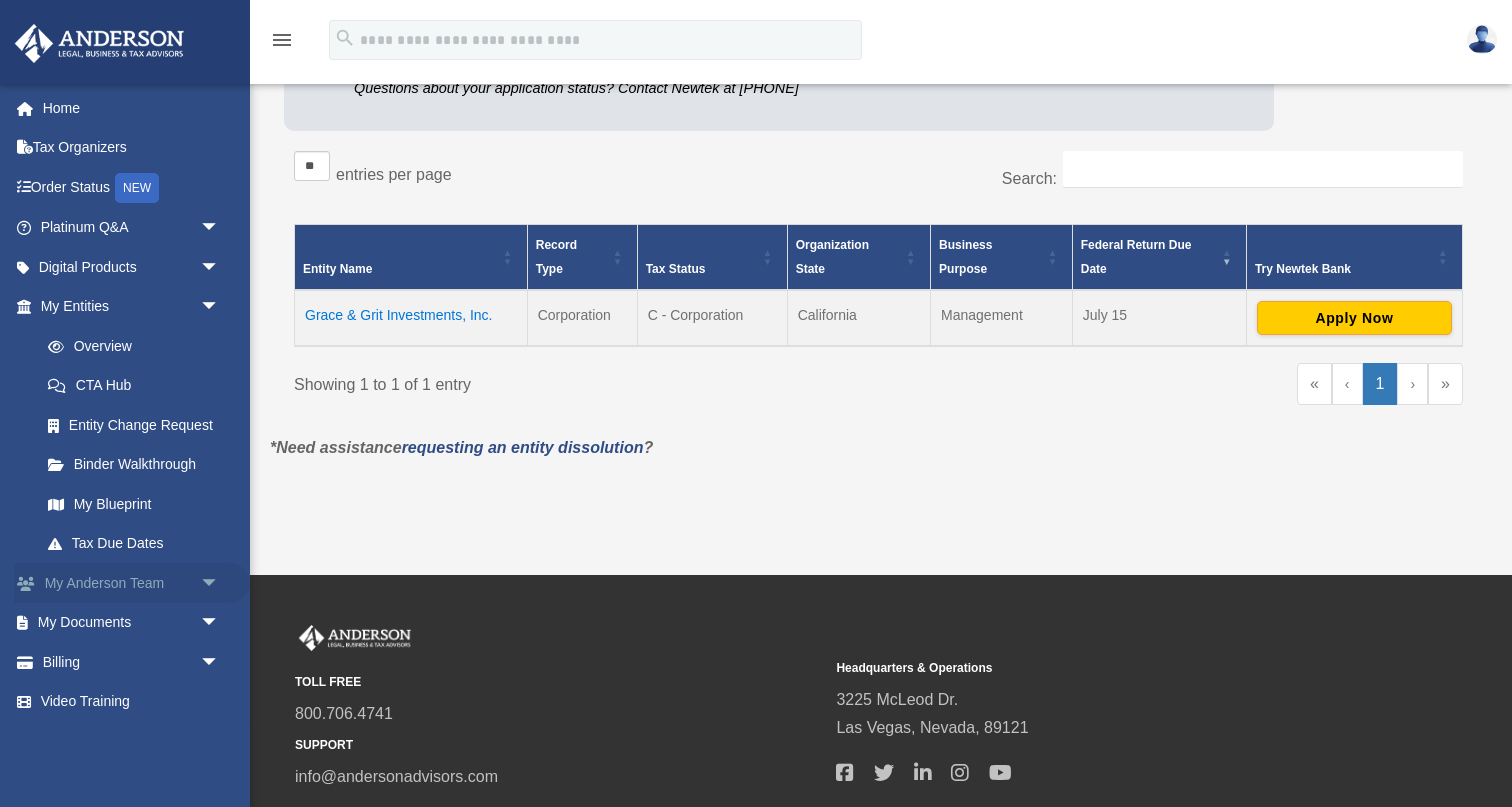 click on "My Anderson Team arrow_drop_down" at bounding box center [132, 583] 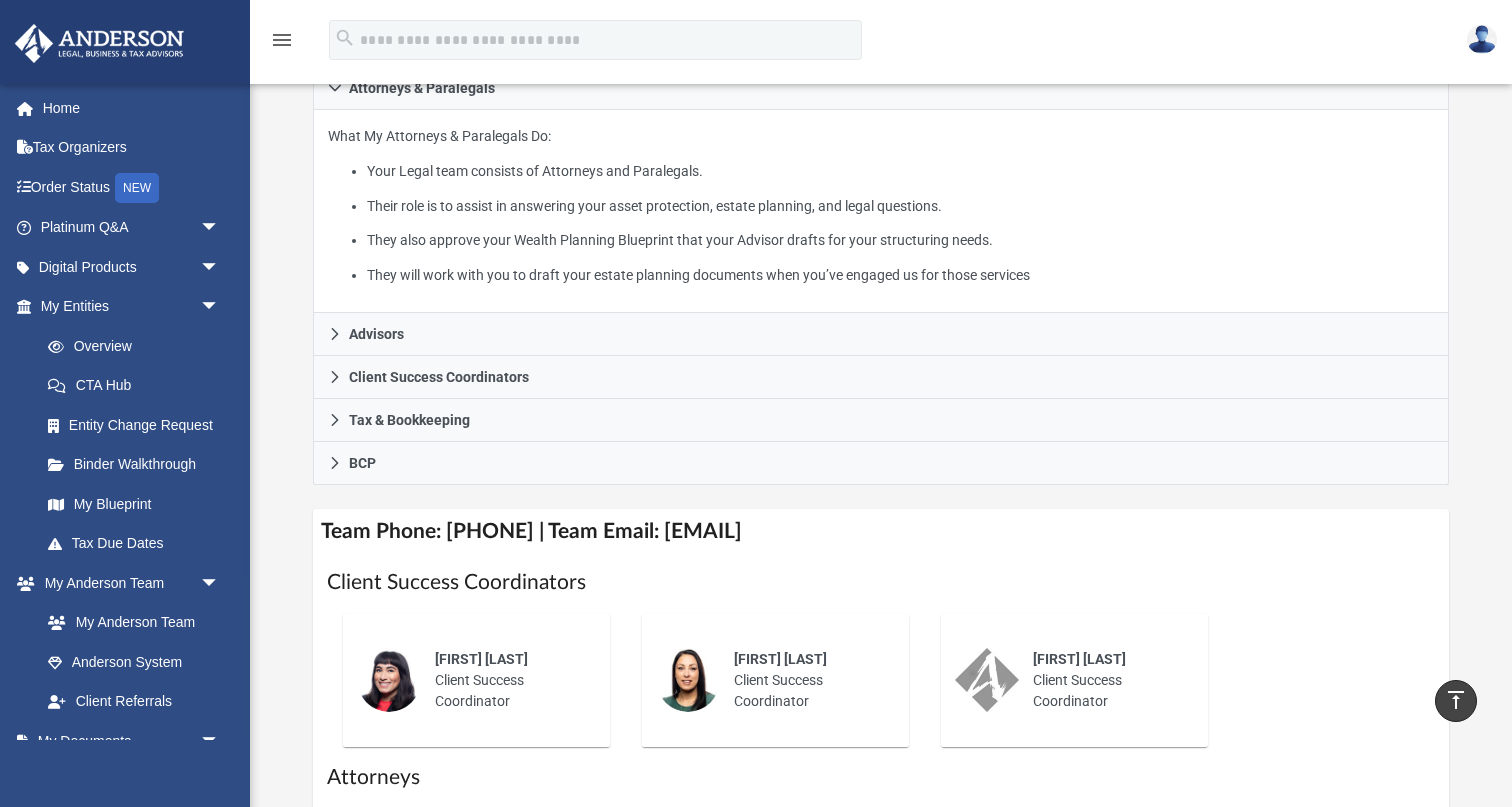 scroll, scrollTop: 359, scrollLeft: 0, axis: vertical 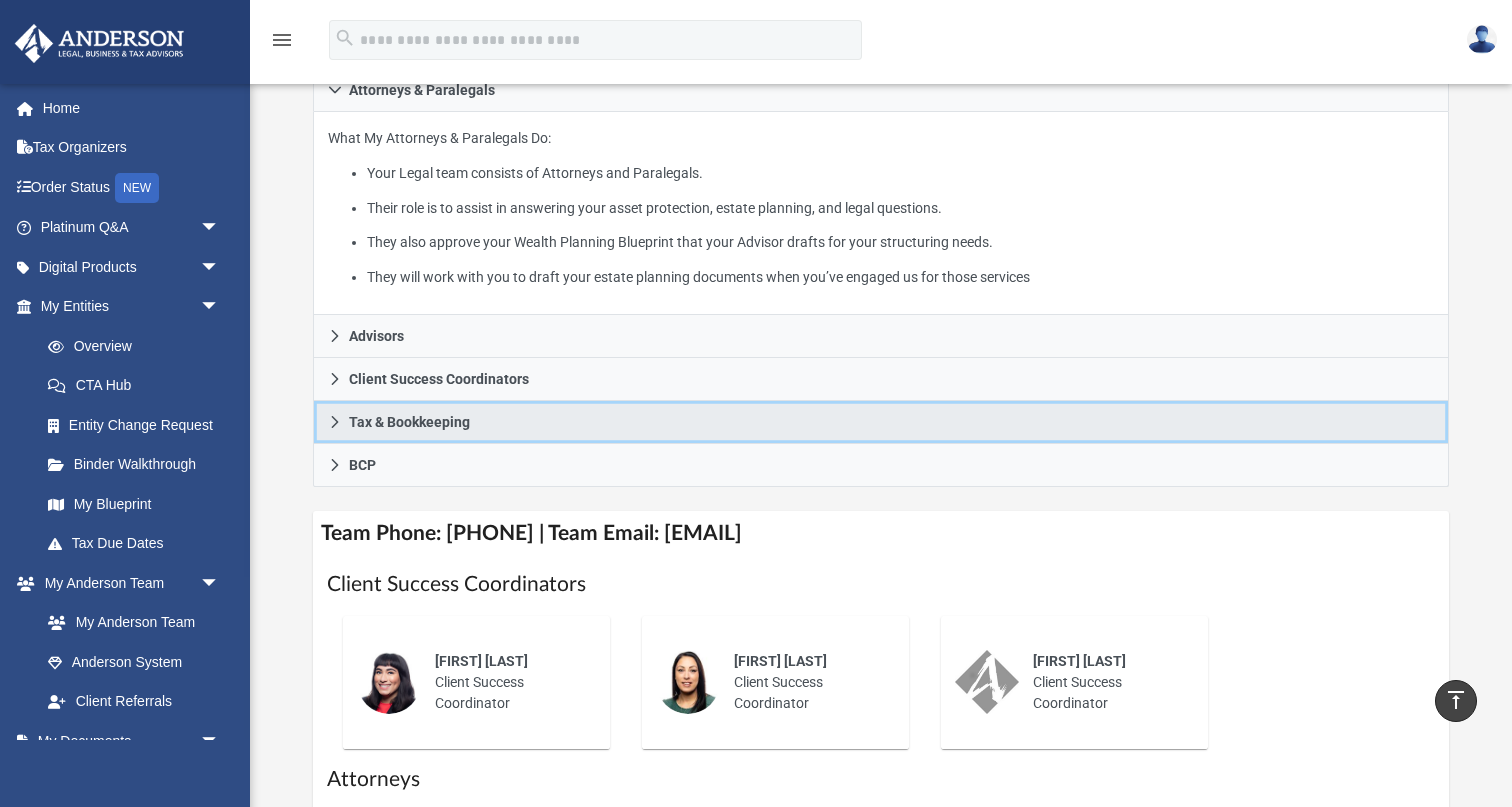 click on "Tax & Bookkeeping" at bounding box center [881, 422] 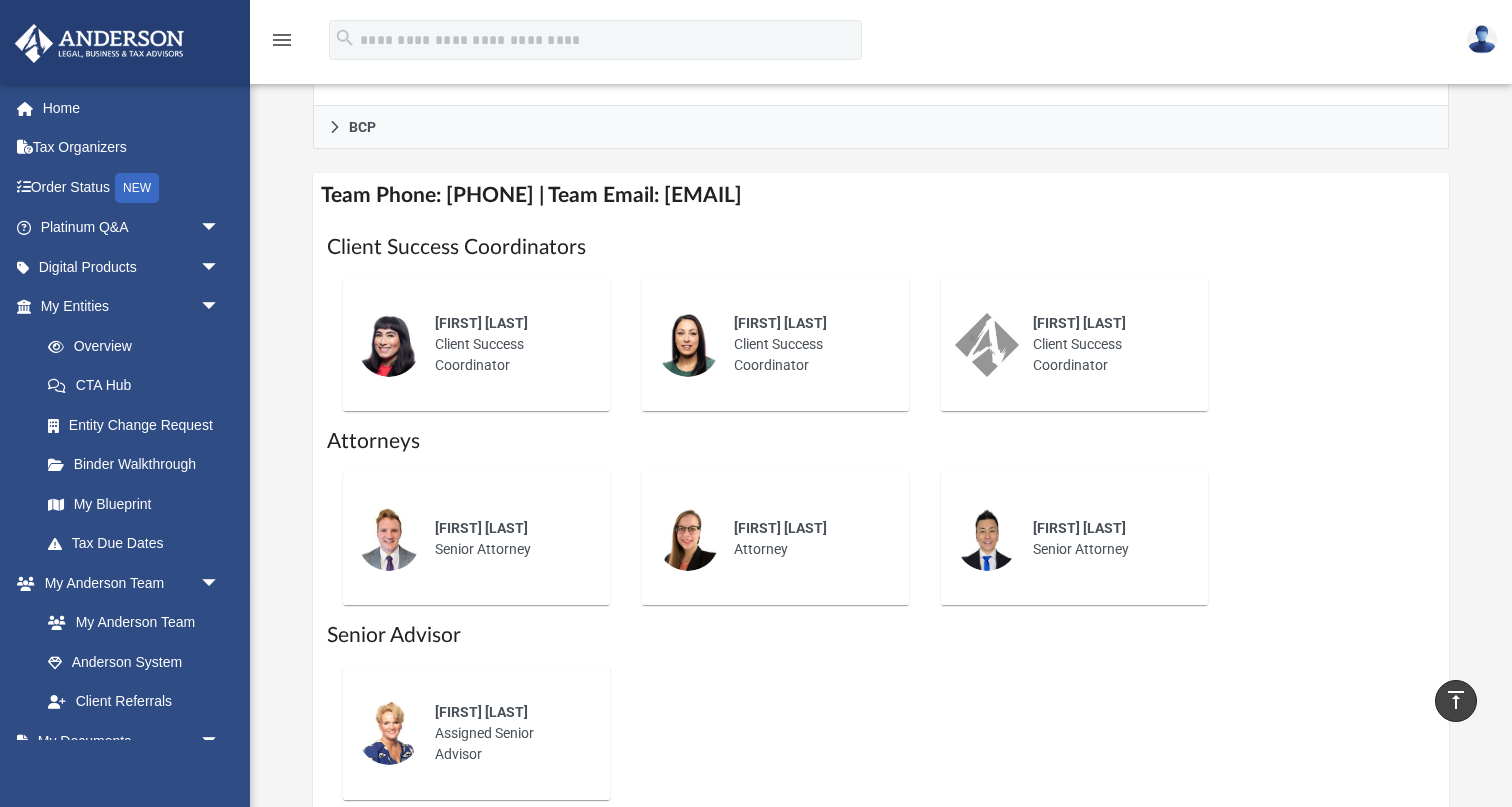 scroll, scrollTop: 859, scrollLeft: 0, axis: vertical 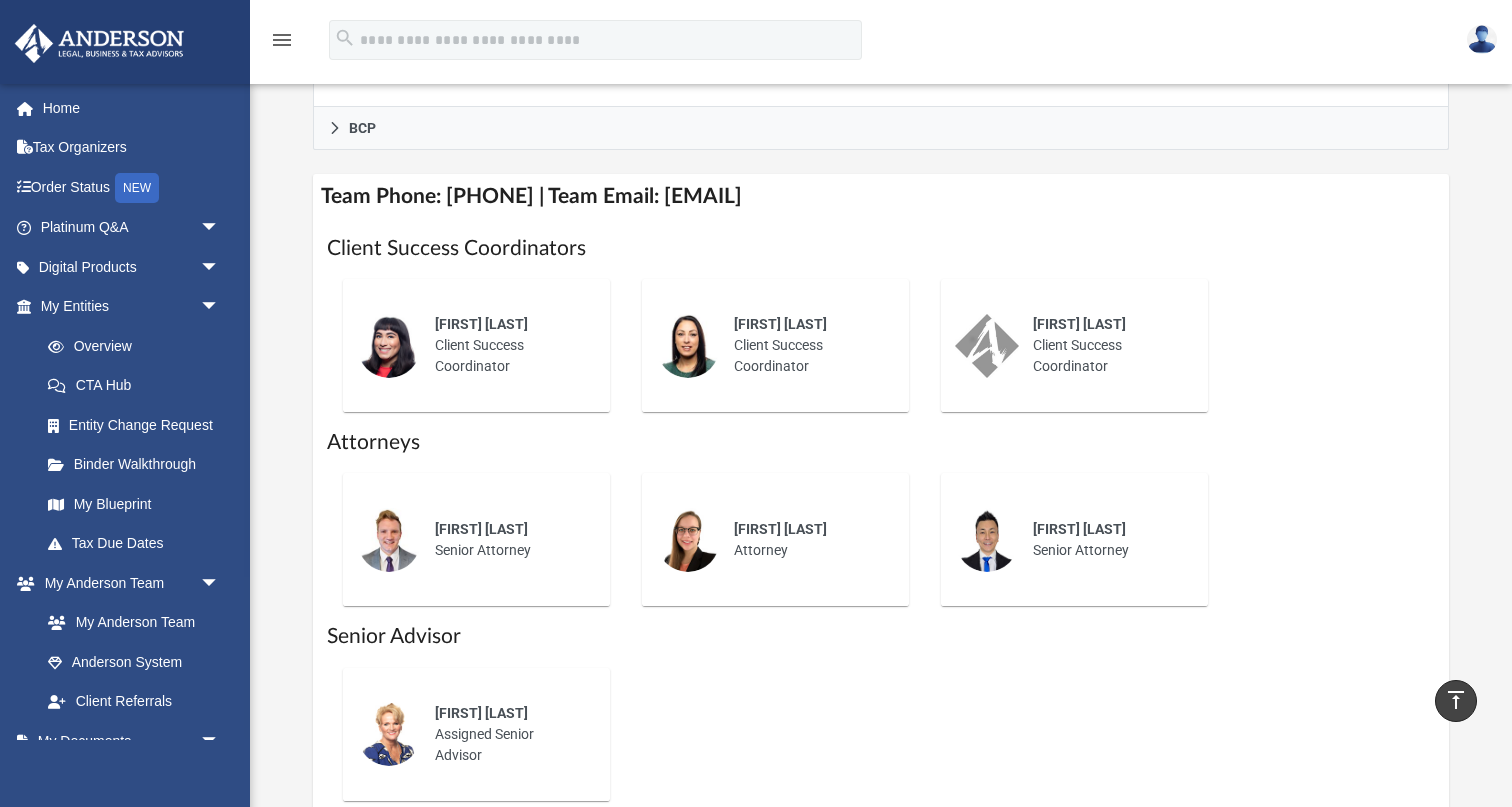 click on "[FIRST] [LAST]  Attorney" at bounding box center (807, 540) 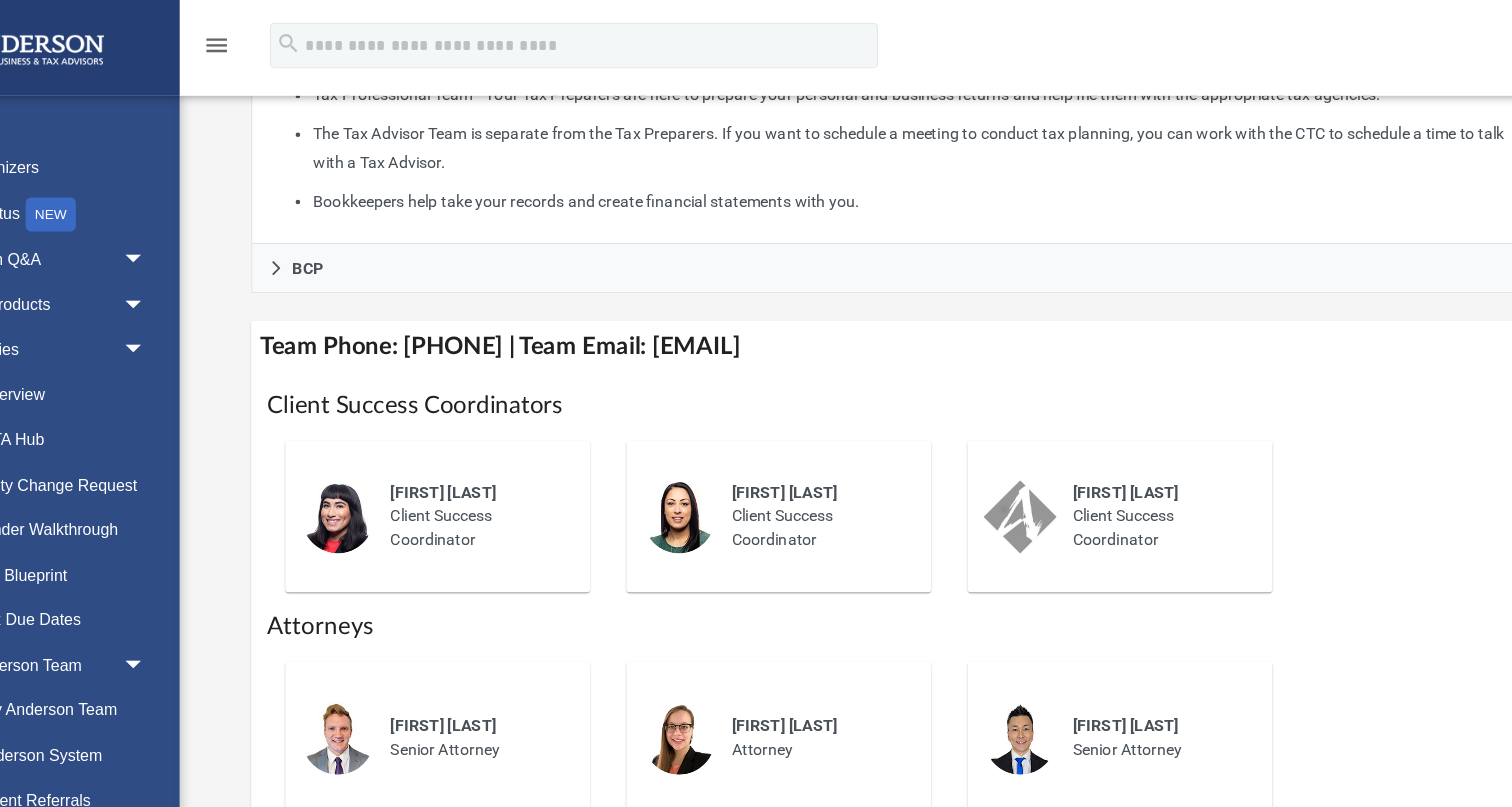 scroll, scrollTop: 751, scrollLeft: 0, axis: vertical 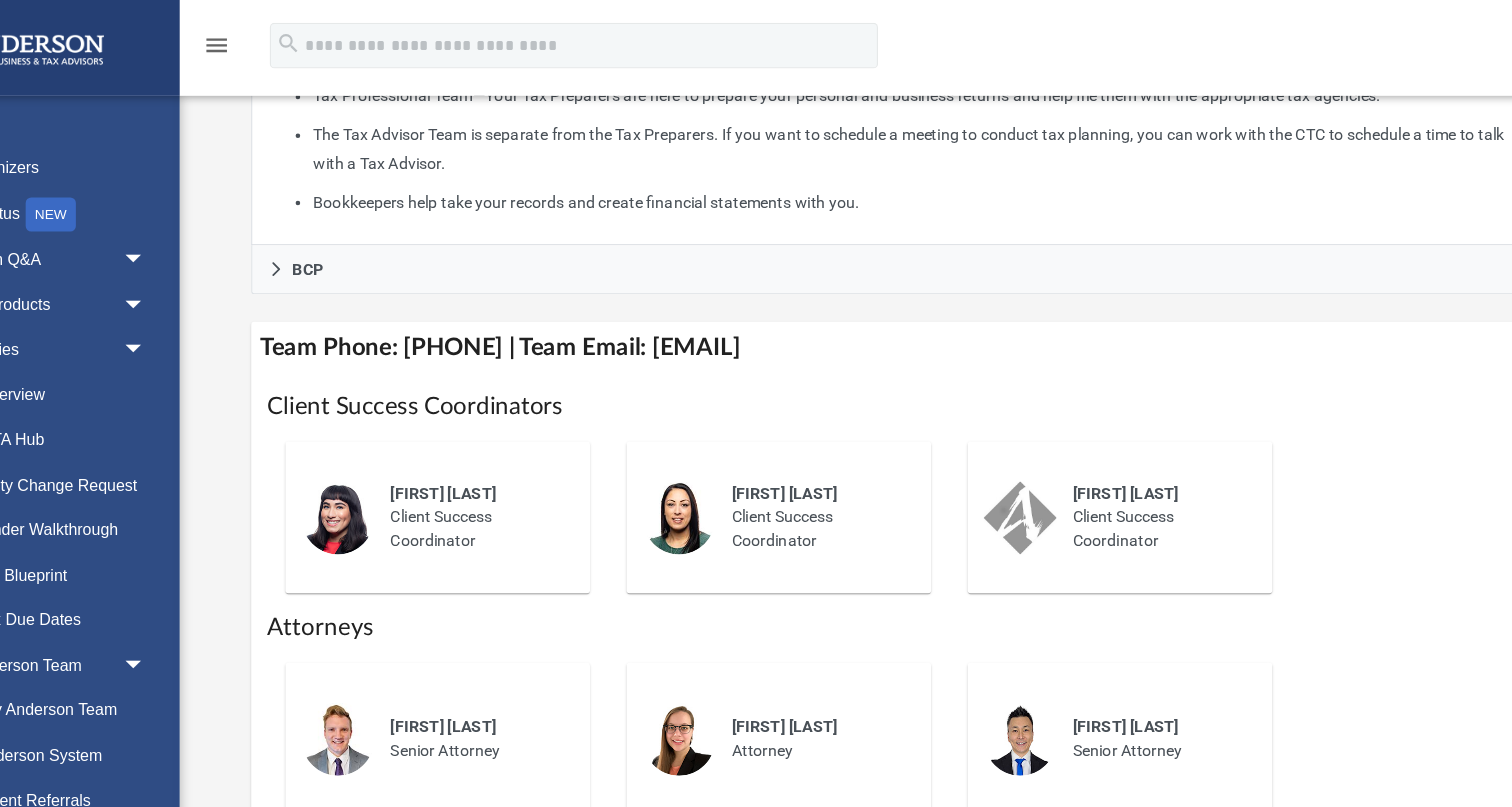 click on "[FIRST] [LAST]  Client Success Coordinator" at bounding box center (508, 453) 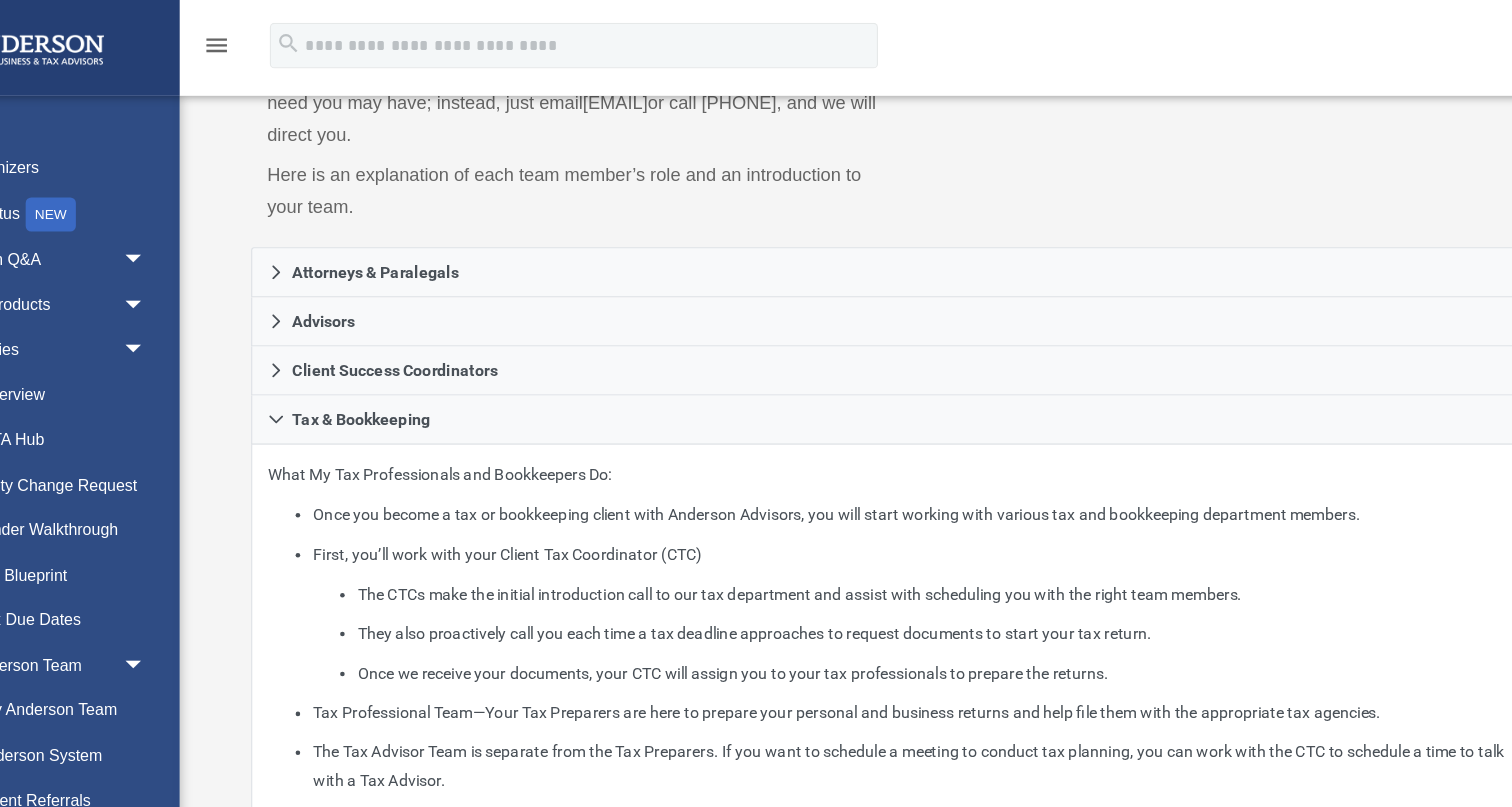 scroll, scrollTop: 0, scrollLeft: 0, axis: both 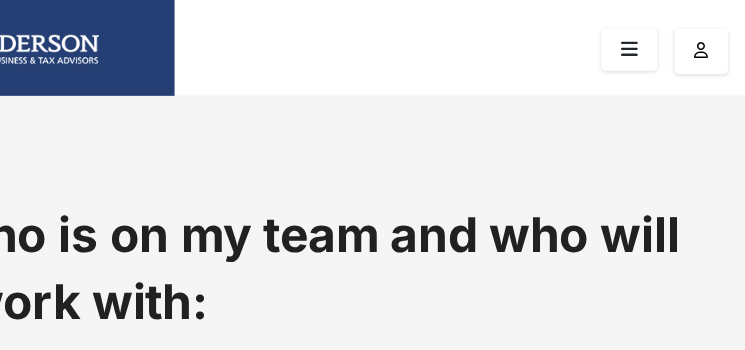 click at bounding box center [372, 41] 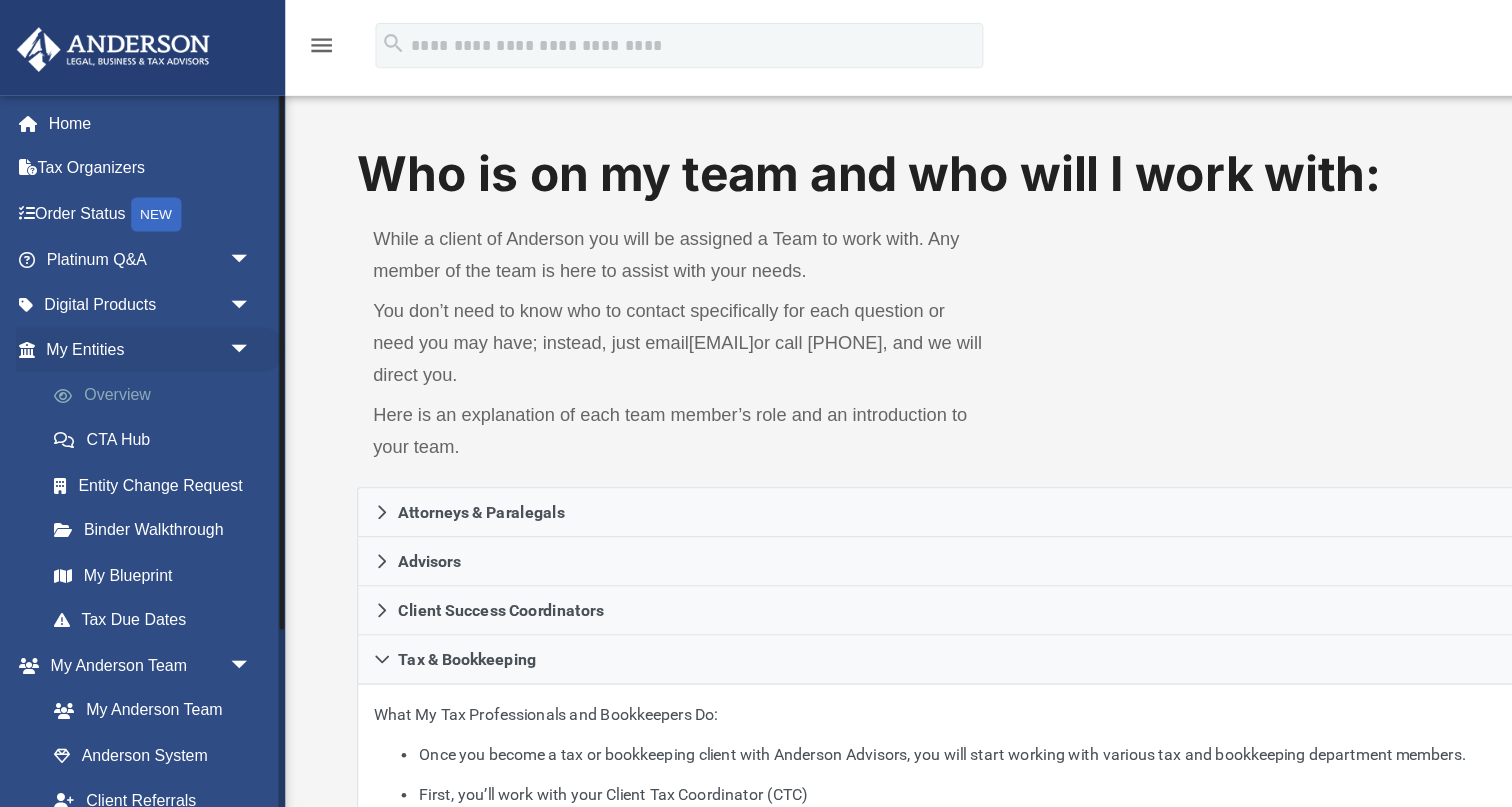 click on "Overview" at bounding box center (139, 346) 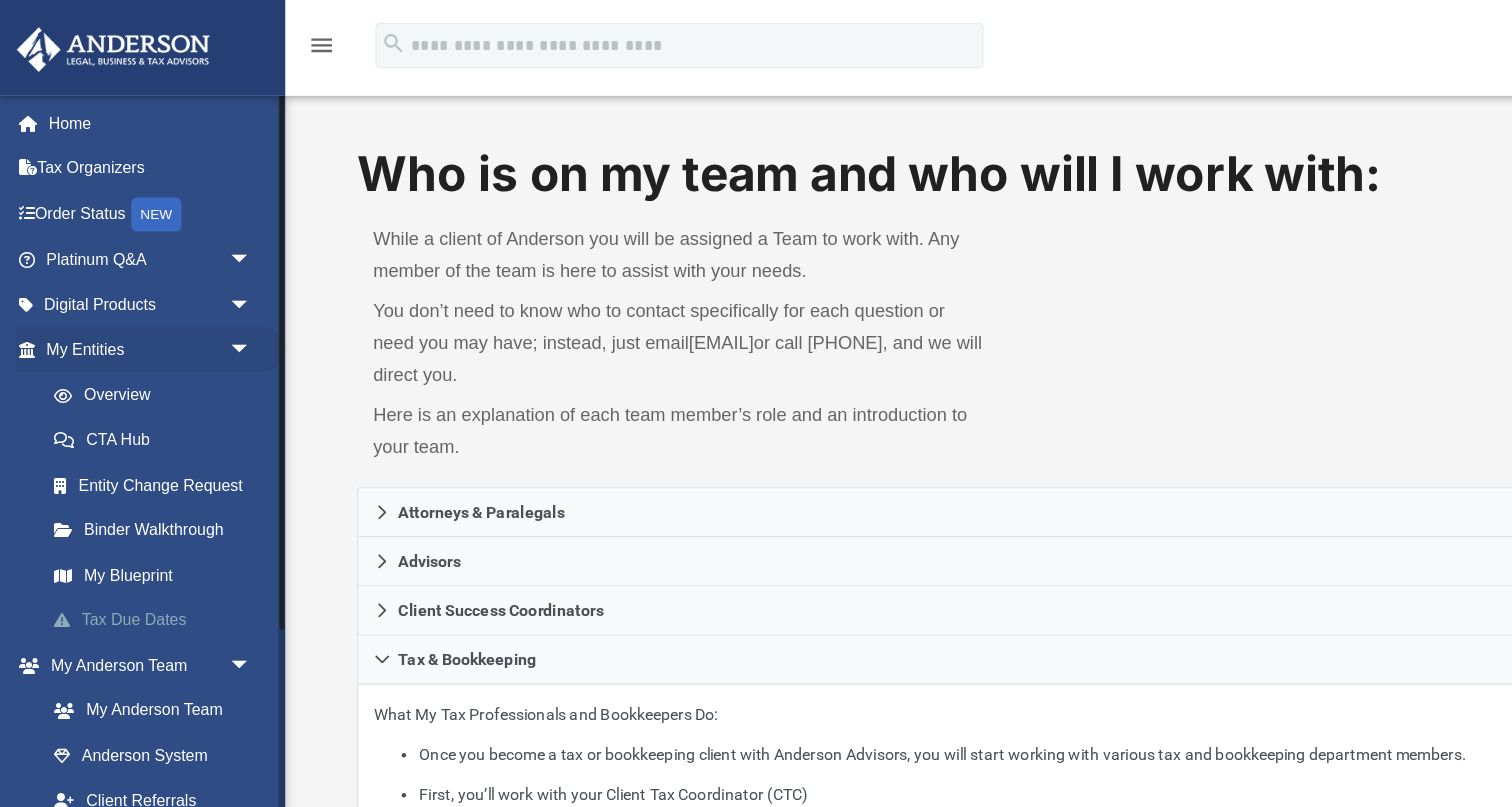 click on "Tax Due Dates" at bounding box center (139, 544) 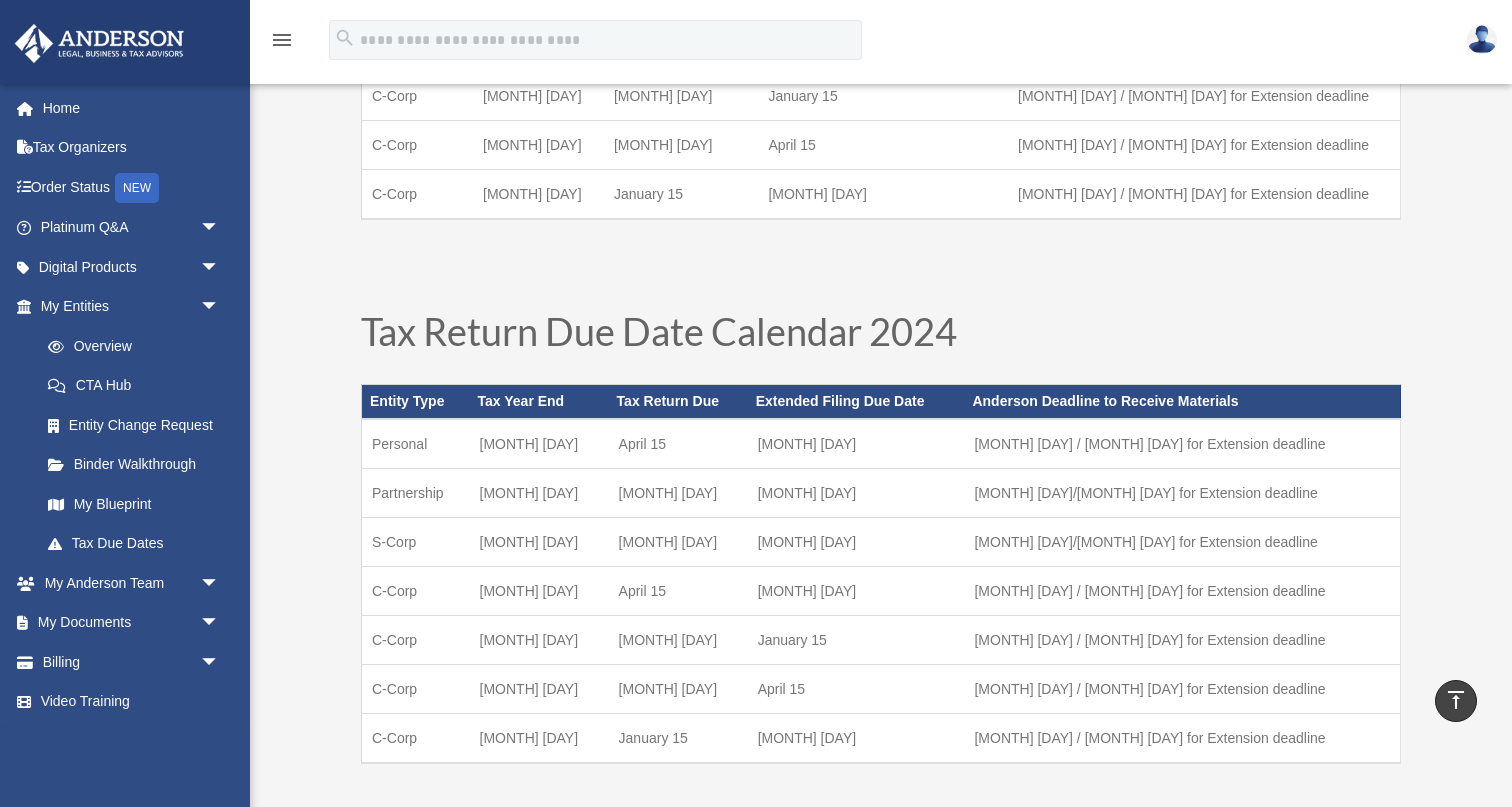 scroll, scrollTop: 443, scrollLeft: 0, axis: vertical 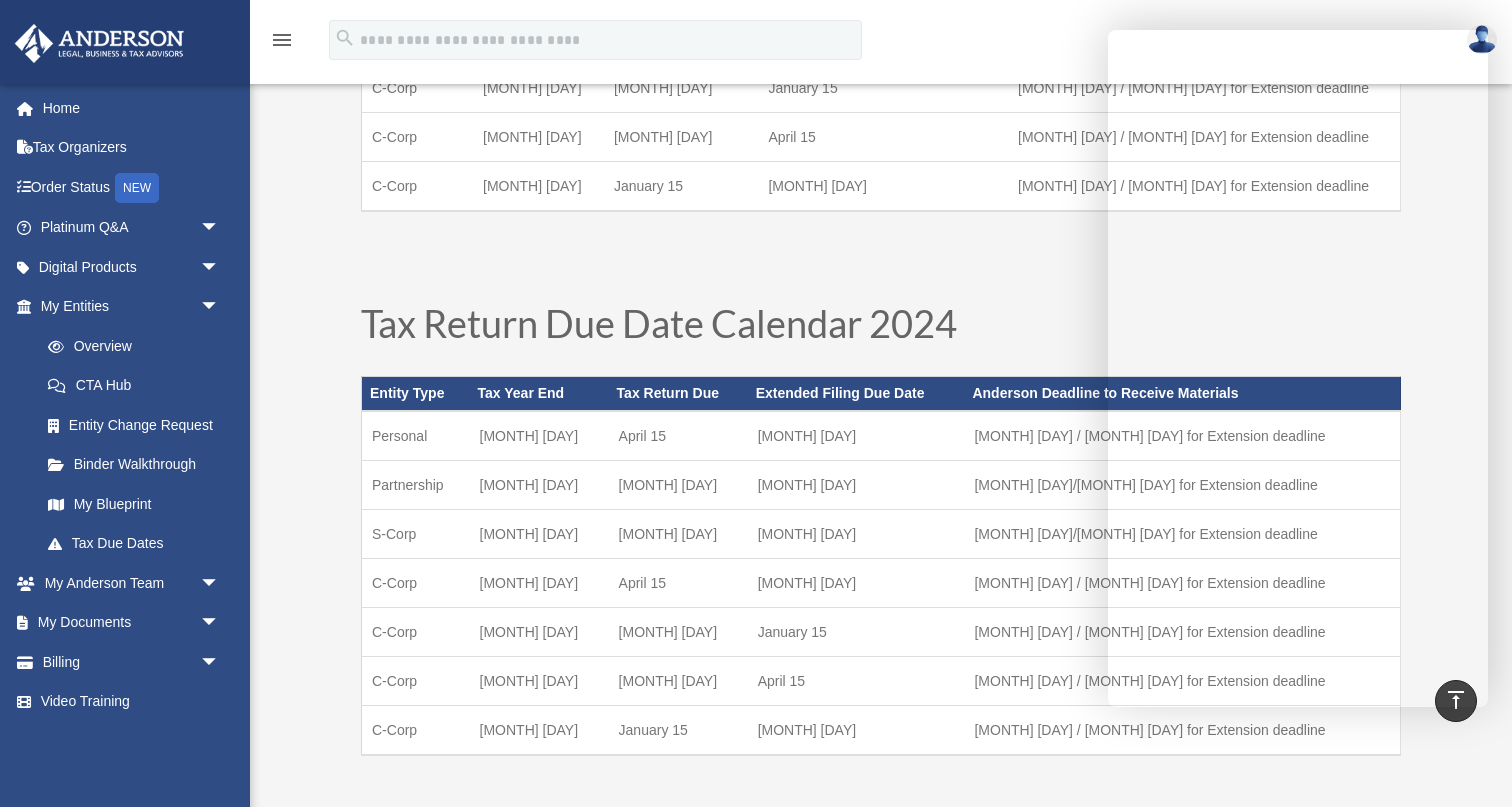 click on "Tax Return Due Date Calendar 2024
Entity Type
Tax Year End
Tax Return Due
Extended Filing Due Date
Anderson Deadline to Receive Materials
Personal
December 31
April 15
October 15
Feb 15 / Aug 1 for Extension deadline
Partnership
December 31
March 15
September 16
Feb 1/ July 1 for Extension deadline
S-Corp
December 31
March 15
September 16
Feb 1/ July 1 for Extension deadline
C-Corp
December 31
April 15
October 15
Feb 1 / Aug 1 for Extension deadline
C-Corp
March 31
July 15
January 15
May 1 / Nov 1 for Extension deadline
C-Corp
June 30
September 16
April 15
July 1 / Feb 1 for Extension deadline
C-Corp
September 30
January 15
July15
Nov 1 / May 1 for Extension deadline" at bounding box center [881, 556] 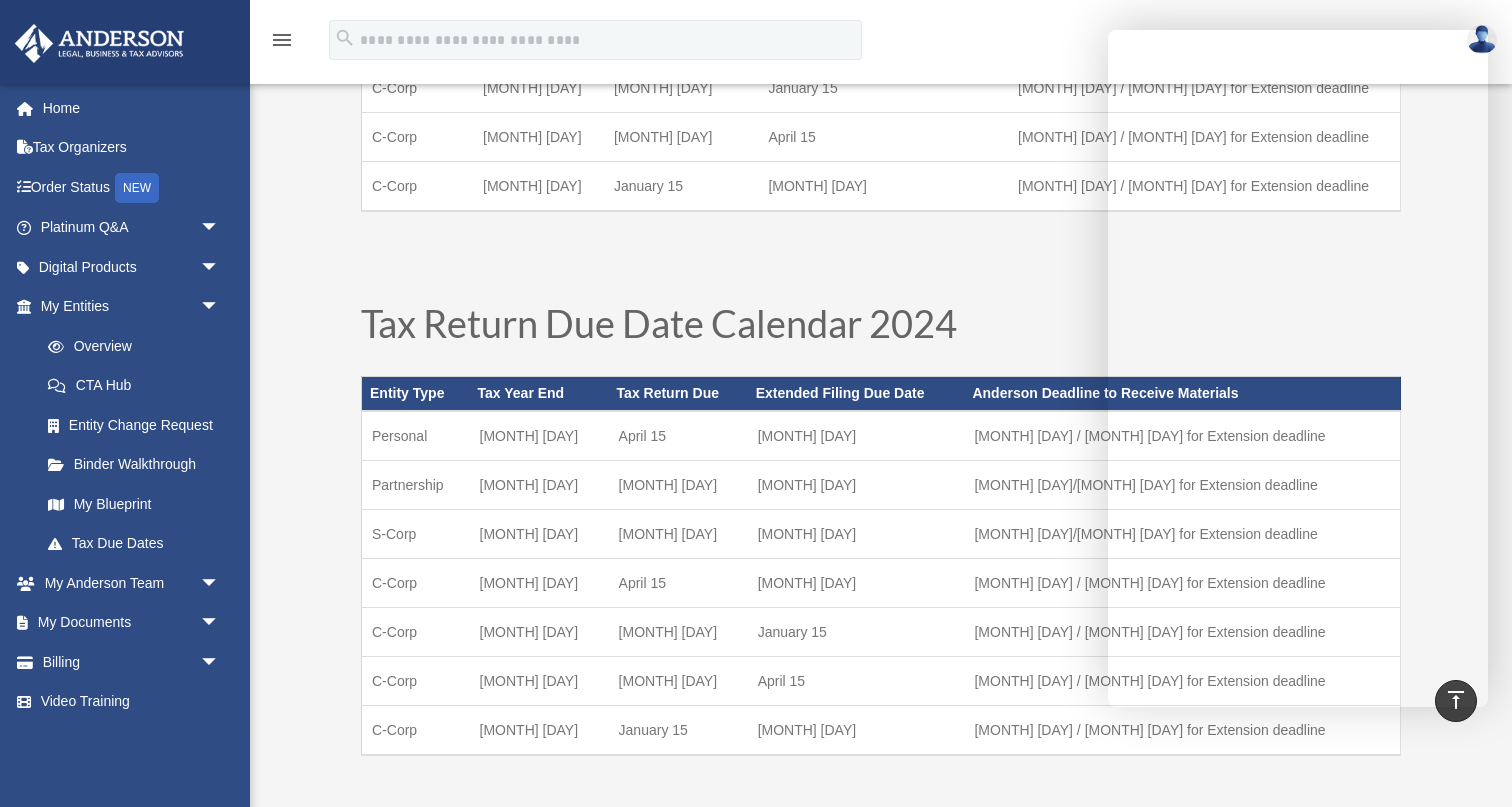 click at bounding box center [881, 250] 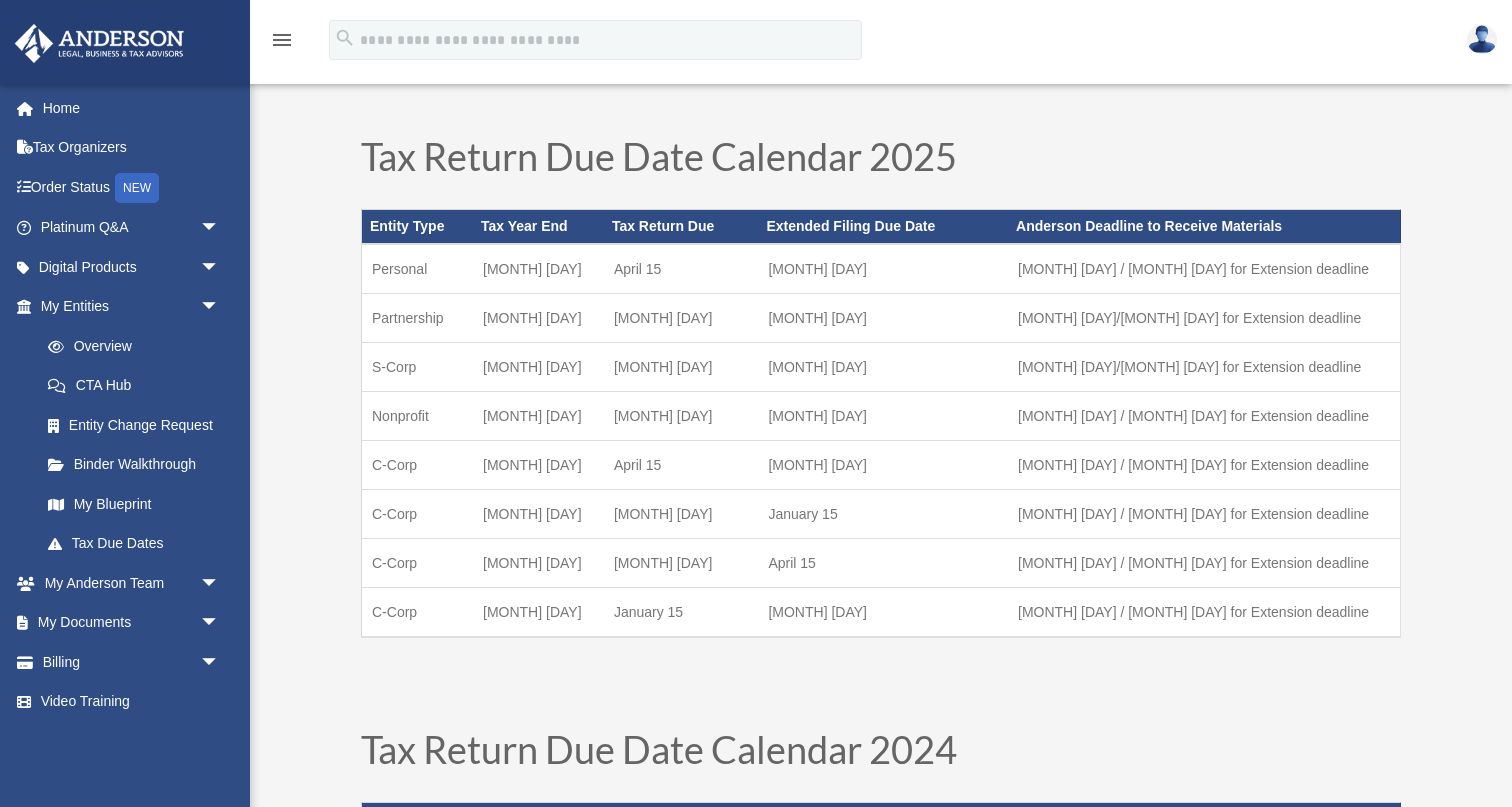 scroll, scrollTop: 0, scrollLeft: 0, axis: both 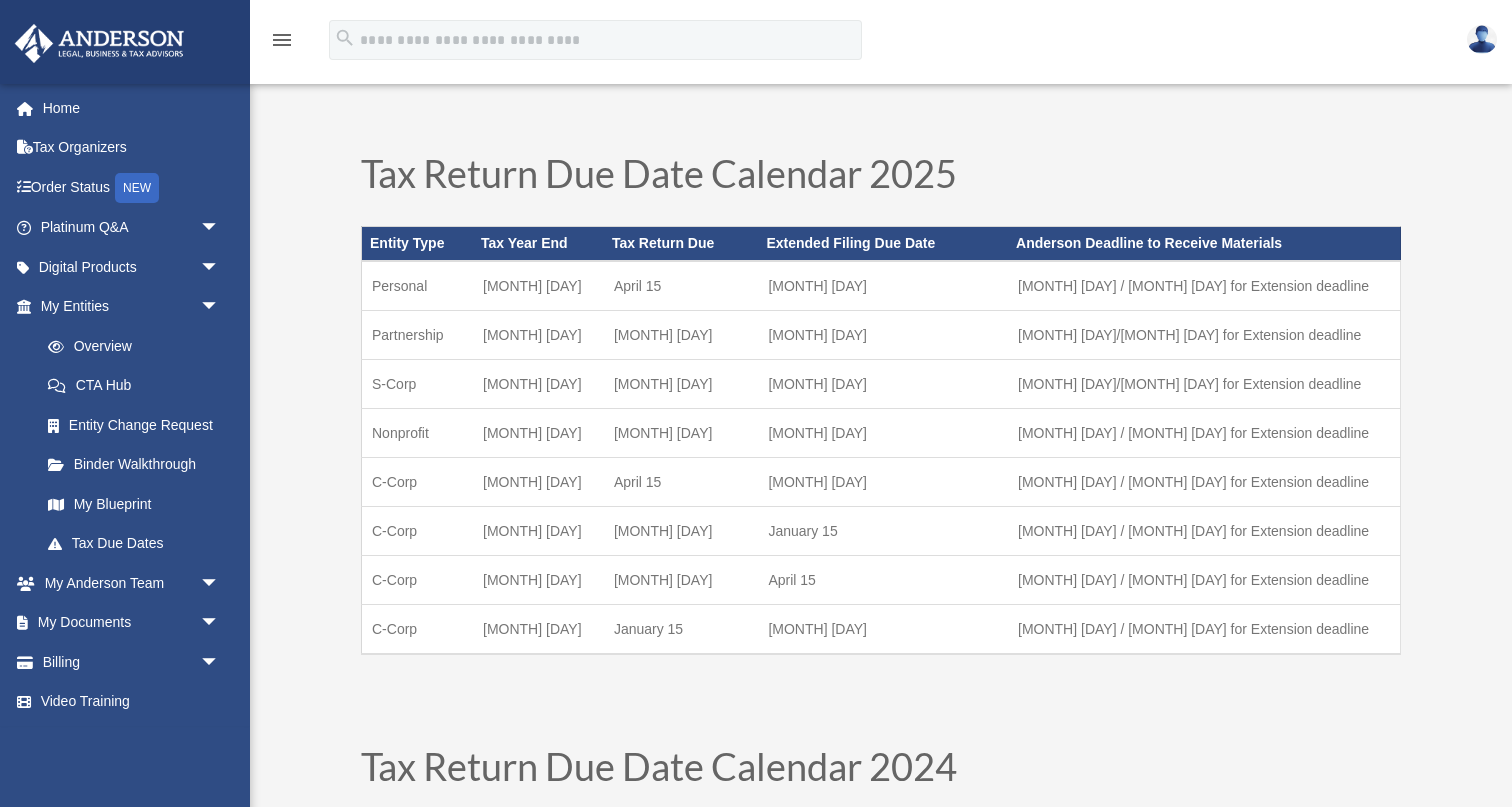 click on "Tax Return Due Date Calendar 2025
Entity Type
Tax Year End
Tax Return Due
Extended Filing Due Date
Anderson Deadline to Receive Materials
Personal
December 31
April 15
October 15
March 1 / August 1 for Extension deadline
Partnership
December 31
March 17
September 15
Feb 1/ July 1 for Extension deadline
S-Corp
December 31
March 17
September 15
Feb 1/ July 1 for Extension deadline
Nonprofit
December 31
May 15
November 17
March 1 / September 2 for Extension deadline
C-Corp
December 31
April 15
October 15
Feb 1 / July 1 for Extension deadline
C-Corp
March 31
July 15
January 15
May 1 / Nov 1 for Extension deadline
C-Corp
June 30
September 15
April 15
July 1 / Feb 1 for Extension deadline
C-Corp
September 30
January 15
July15
Nov 1 / May 1 for Extension deadline" at bounding box center (881, 1279) 